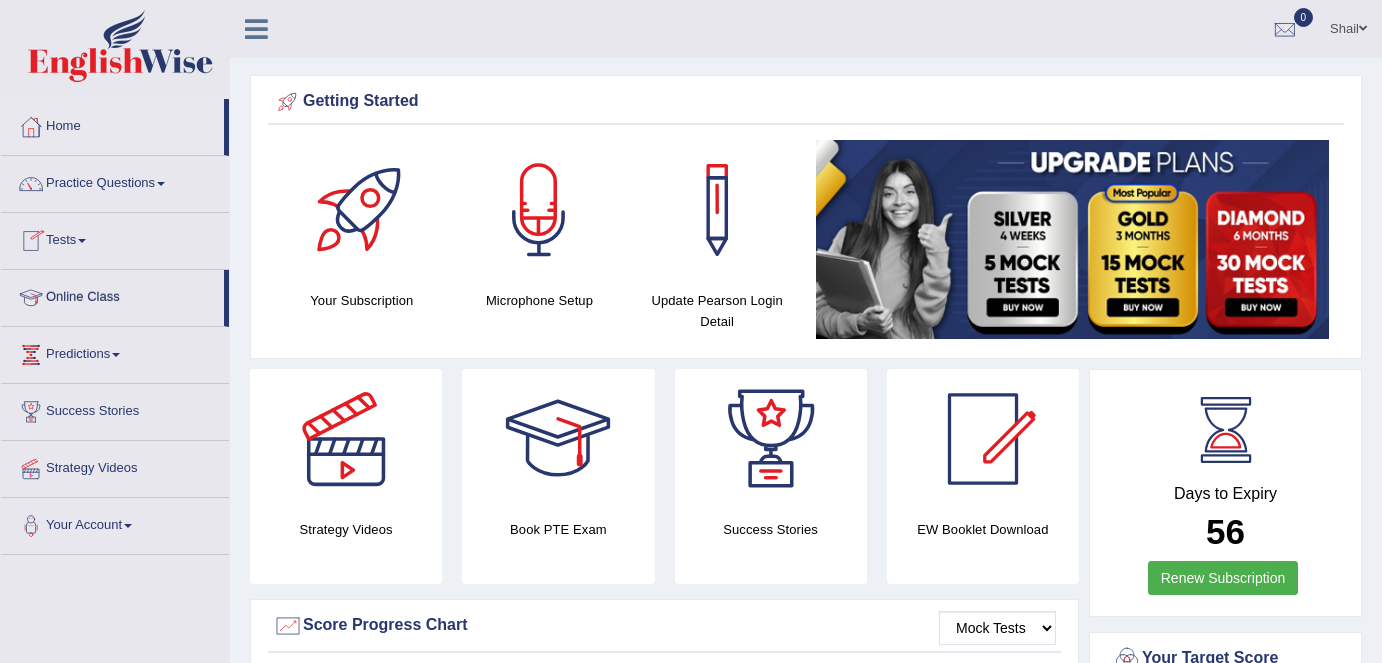 scroll, scrollTop: 0, scrollLeft: 0, axis: both 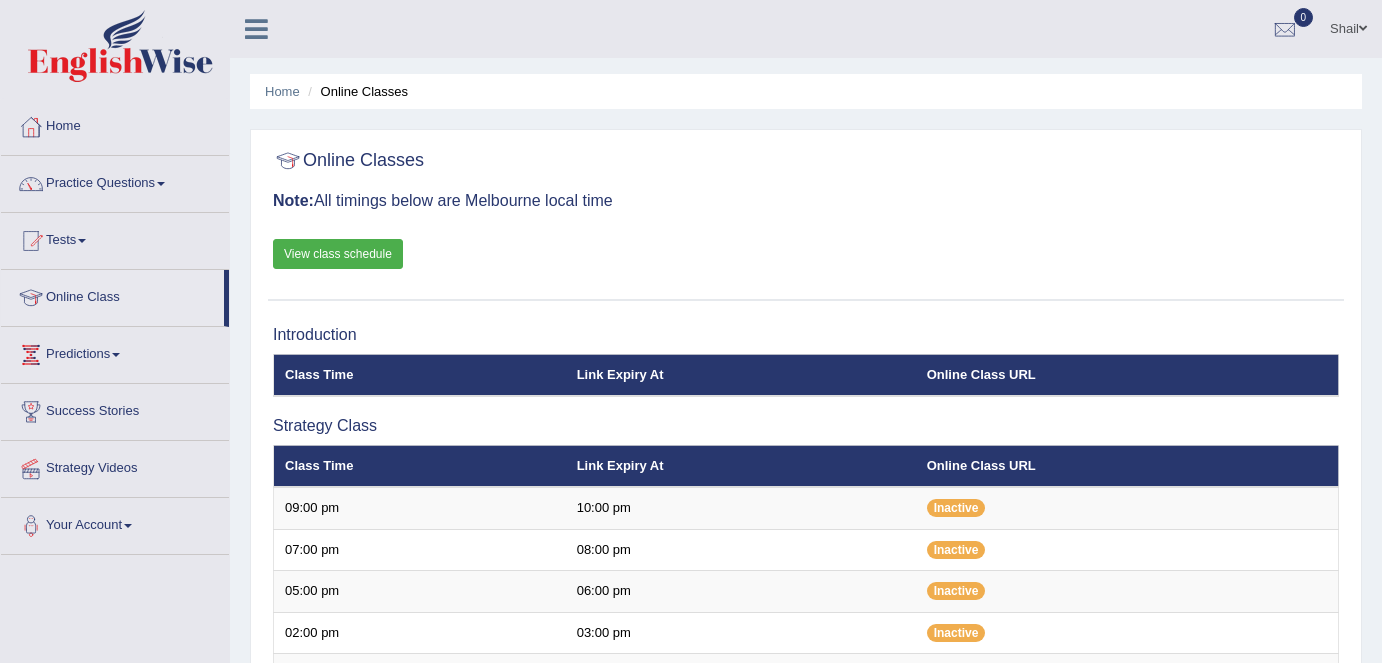 click on "View class schedule" at bounding box center (338, 254) 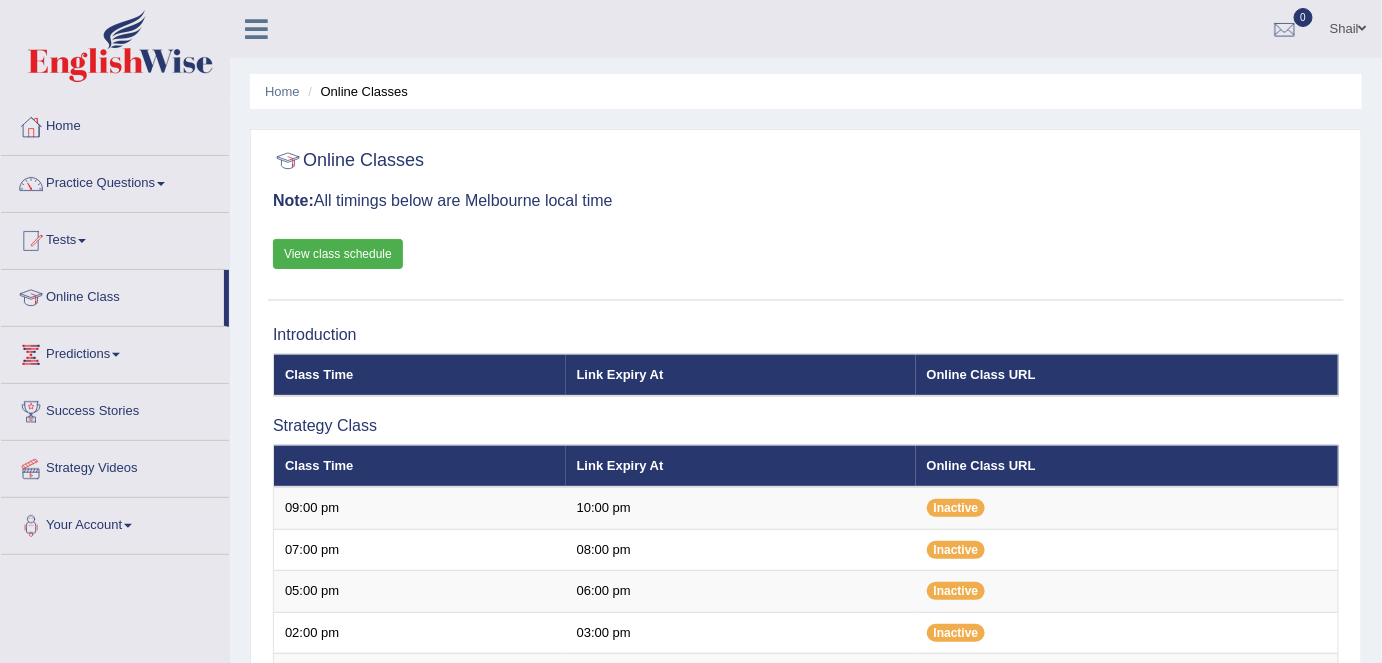 scroll, scrollTop: 0, scrollLeft: 0, axis: both 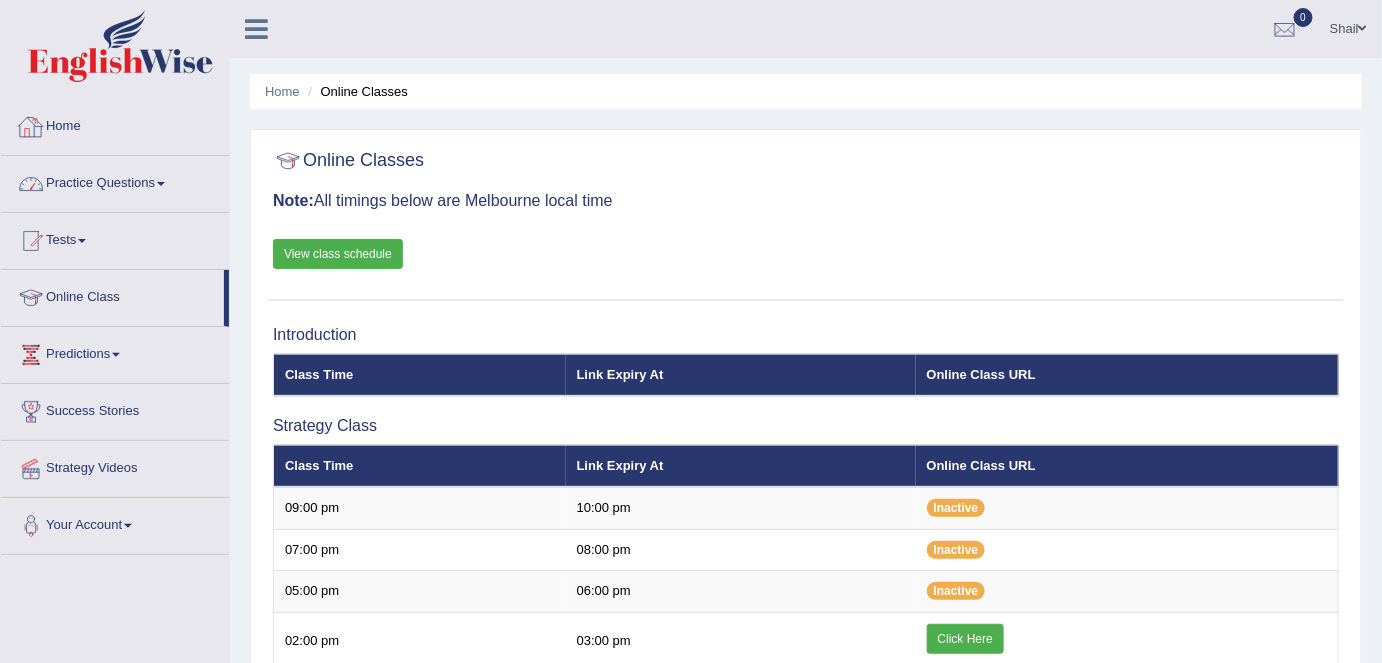 click on "Home" at bounding box center (115, 124) 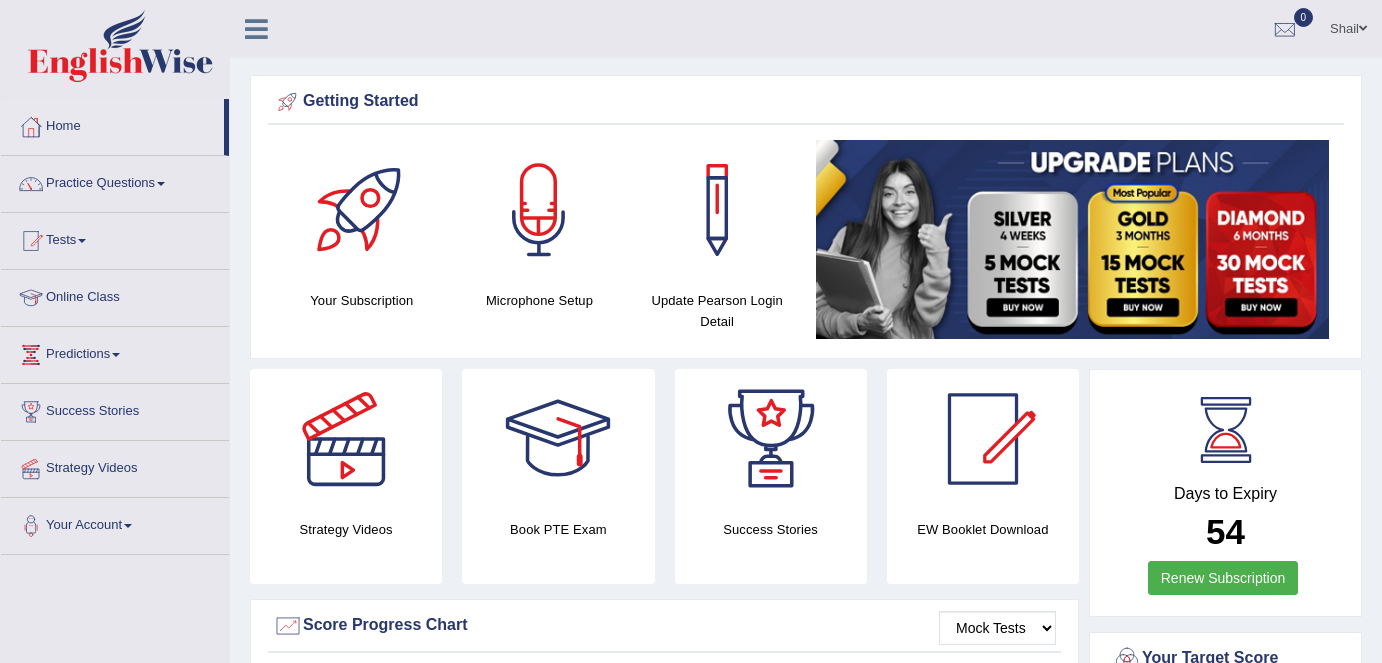 scroll, scrollTop: 0, scrollLeft: 0, axis: both 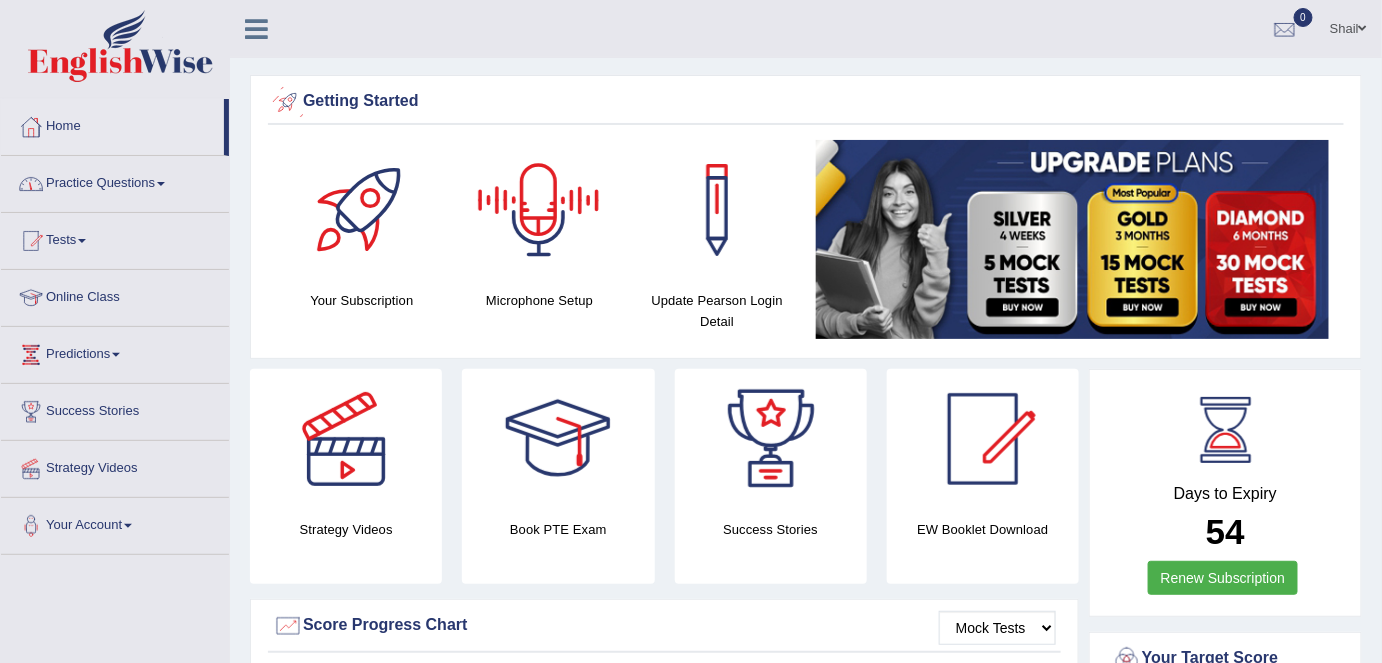 click on "Practice Questions" at bounding box center (115, 181) 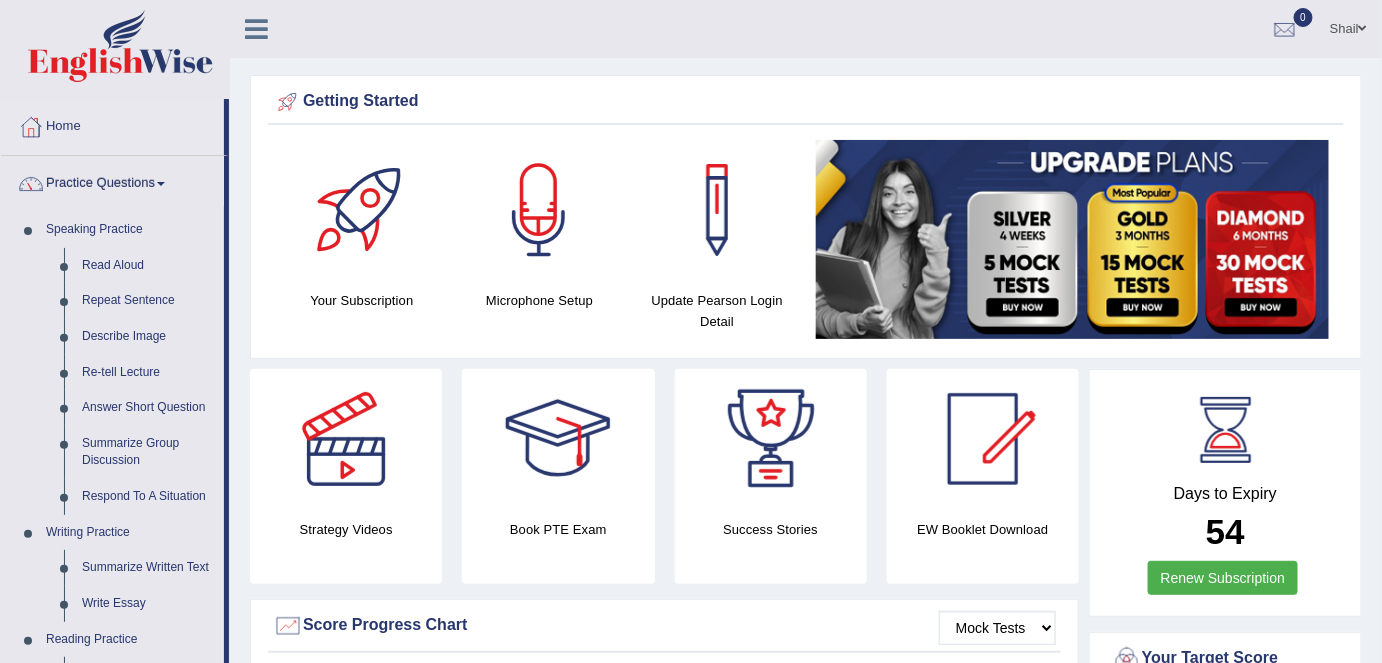 drag, startPoint x: 151, startPoint y: 569, endPoint x: 280, endPoint y: 557, distance: 129.55693 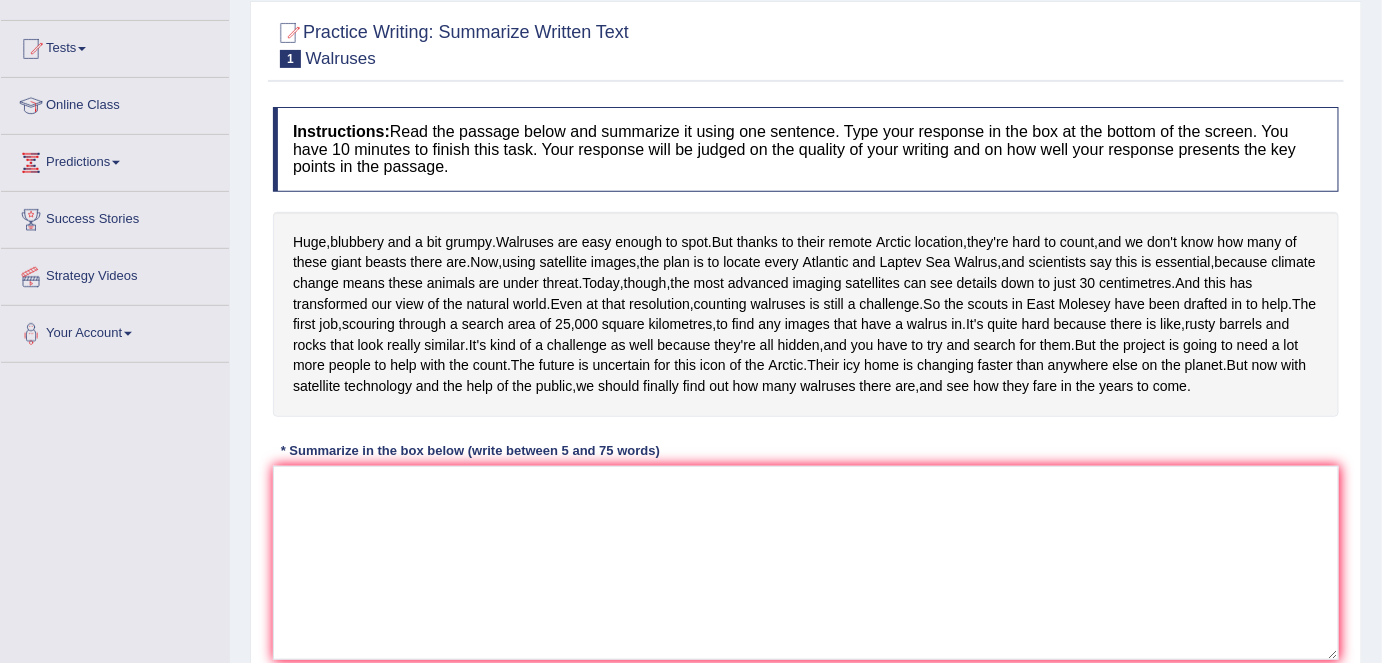 scroll, scrollTop: 192, scrollLeft: 0, axis: vertical 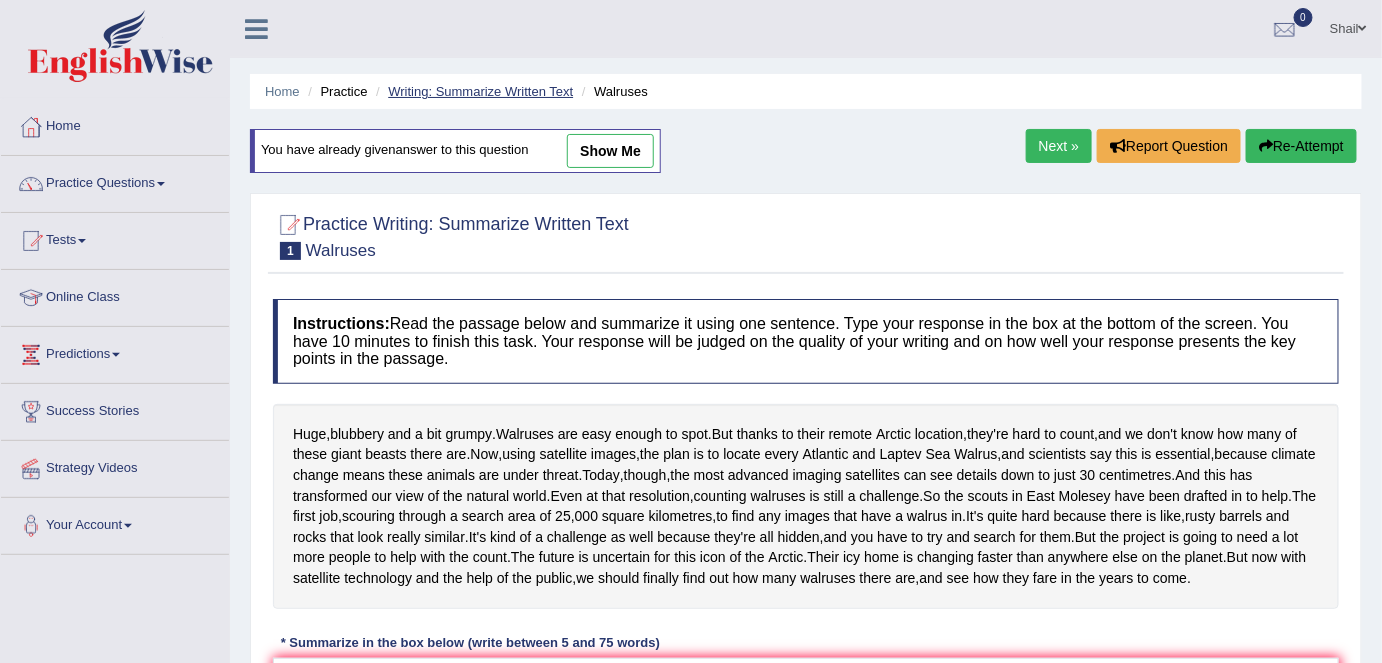 click on "Home
Practice
Writing: Summarize Written Text
Walruses" at bounding box center (806, 91) 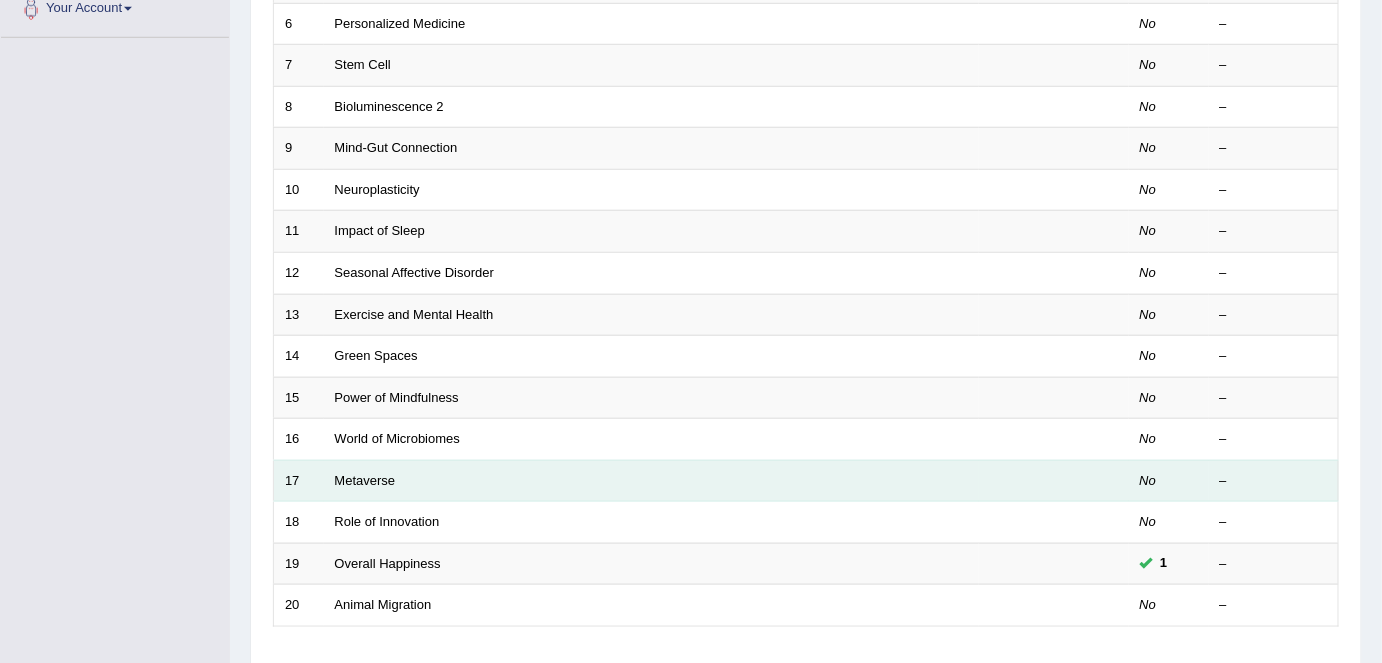 scroll, scrollTop: 652, scrollLeft: 0, axis: vertical 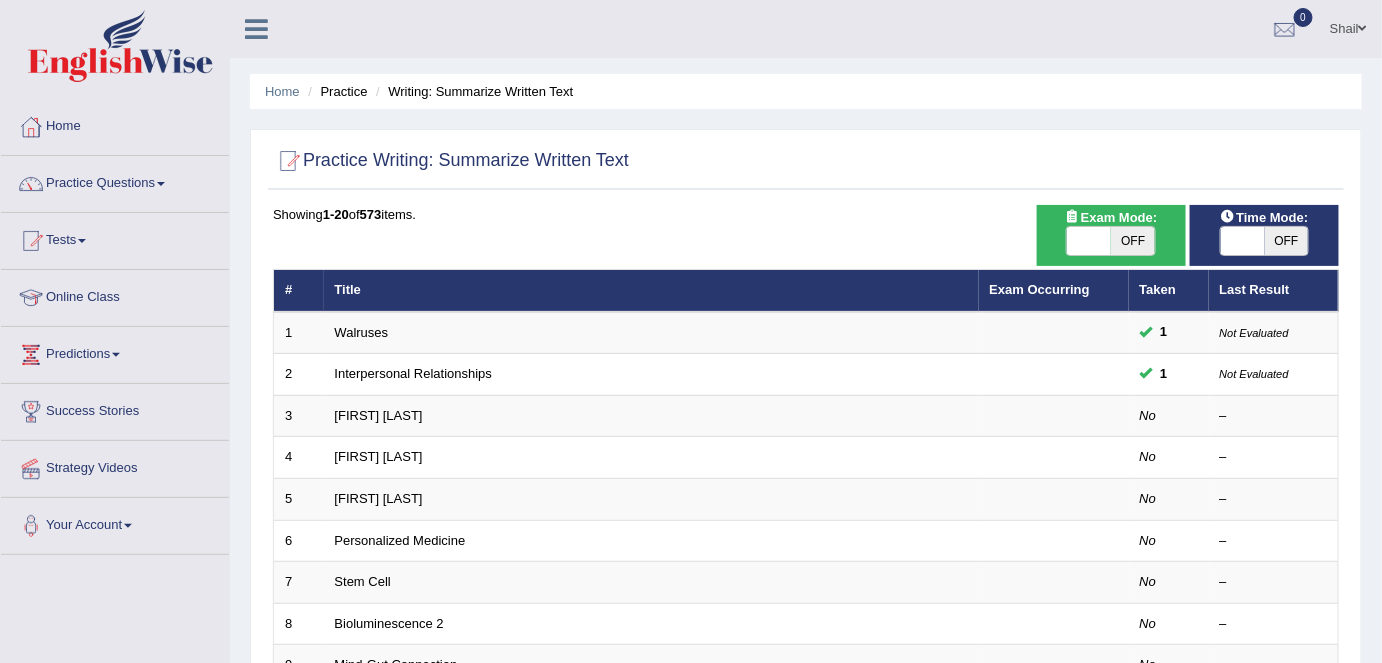 click on "OFF" at bounding box center (1133, 241) 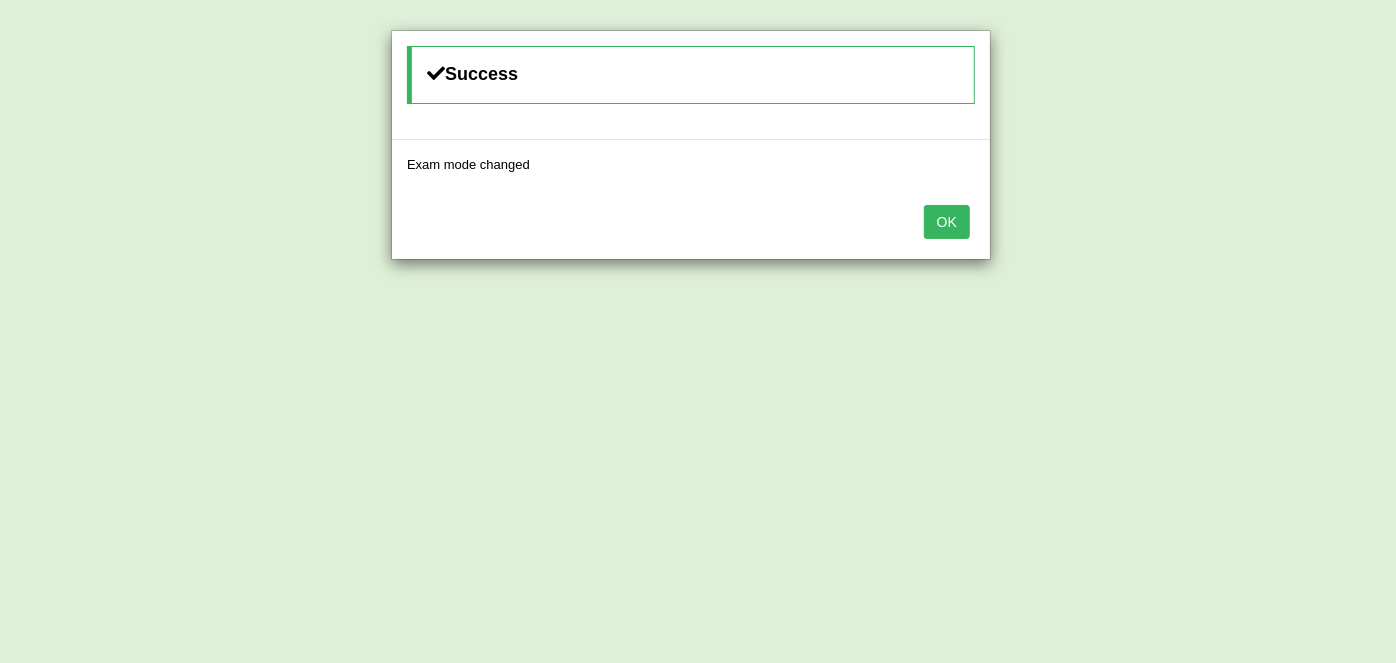 click on "OK" at bounding box center (947, 222) 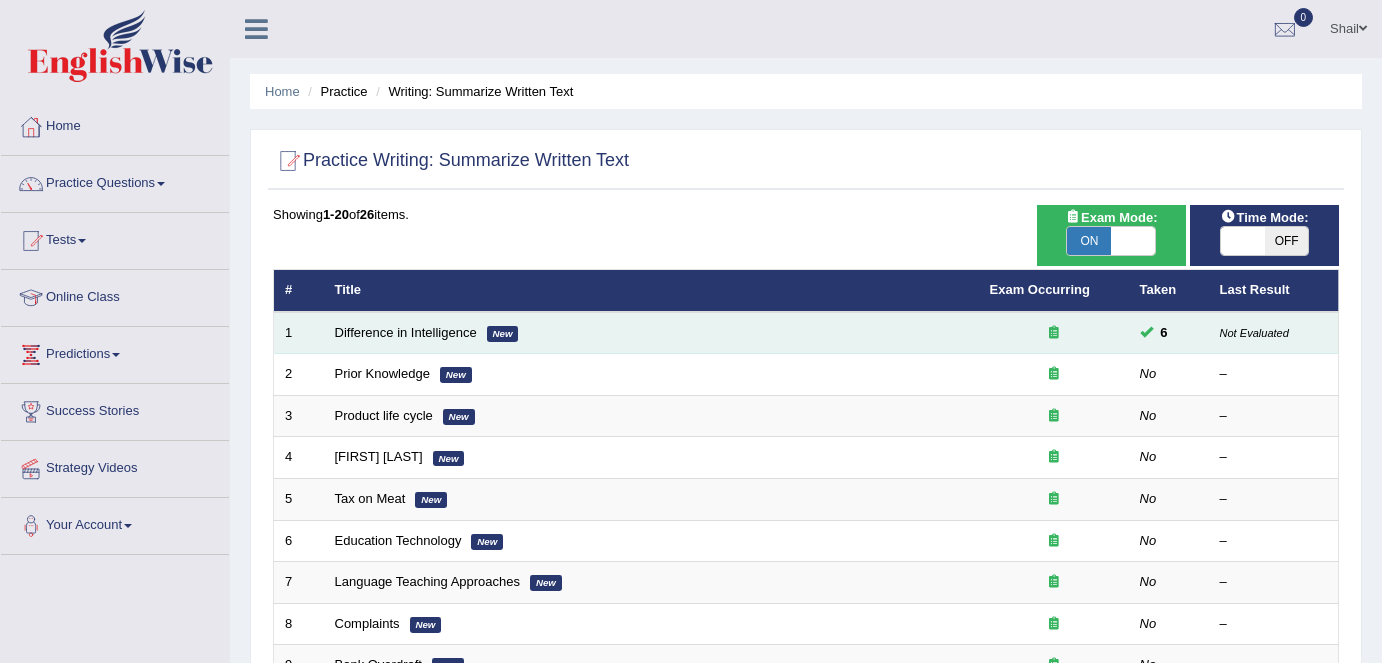 scroll, scrollTop: 0, scrollLeft: 0, axis: both 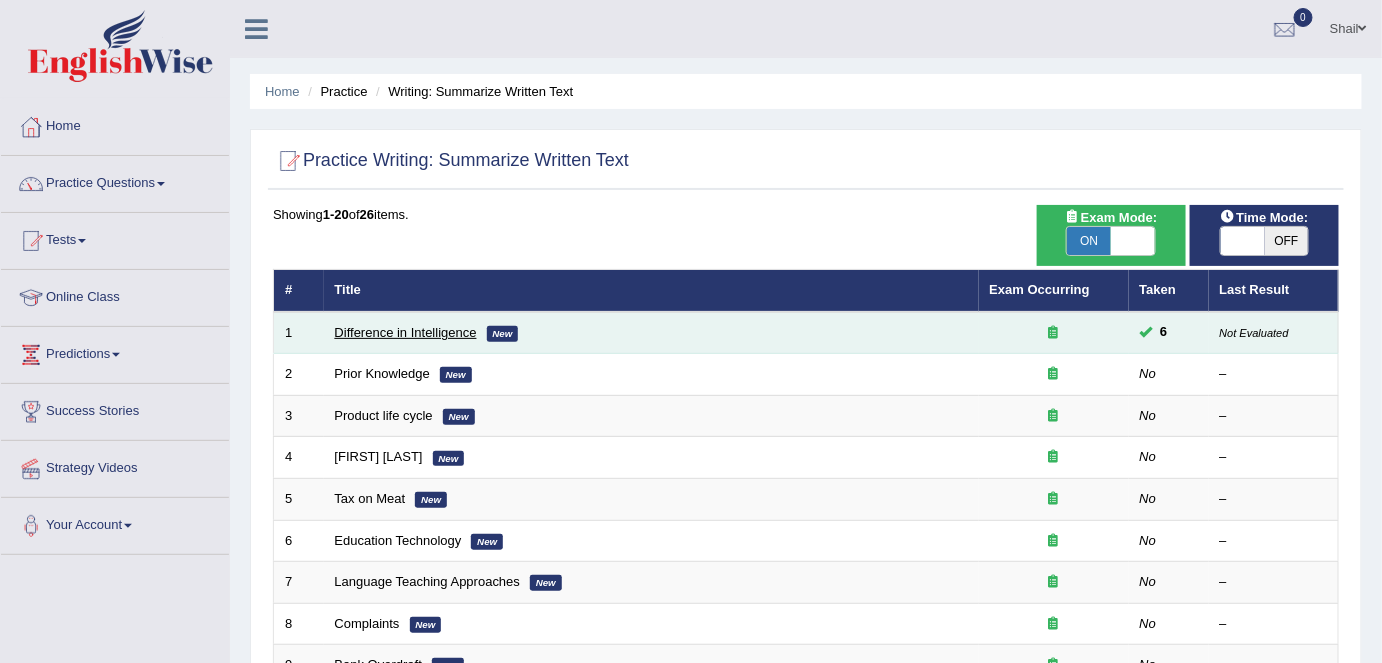 click on "Difference in Intelligence" at bounding box center (406, 332) 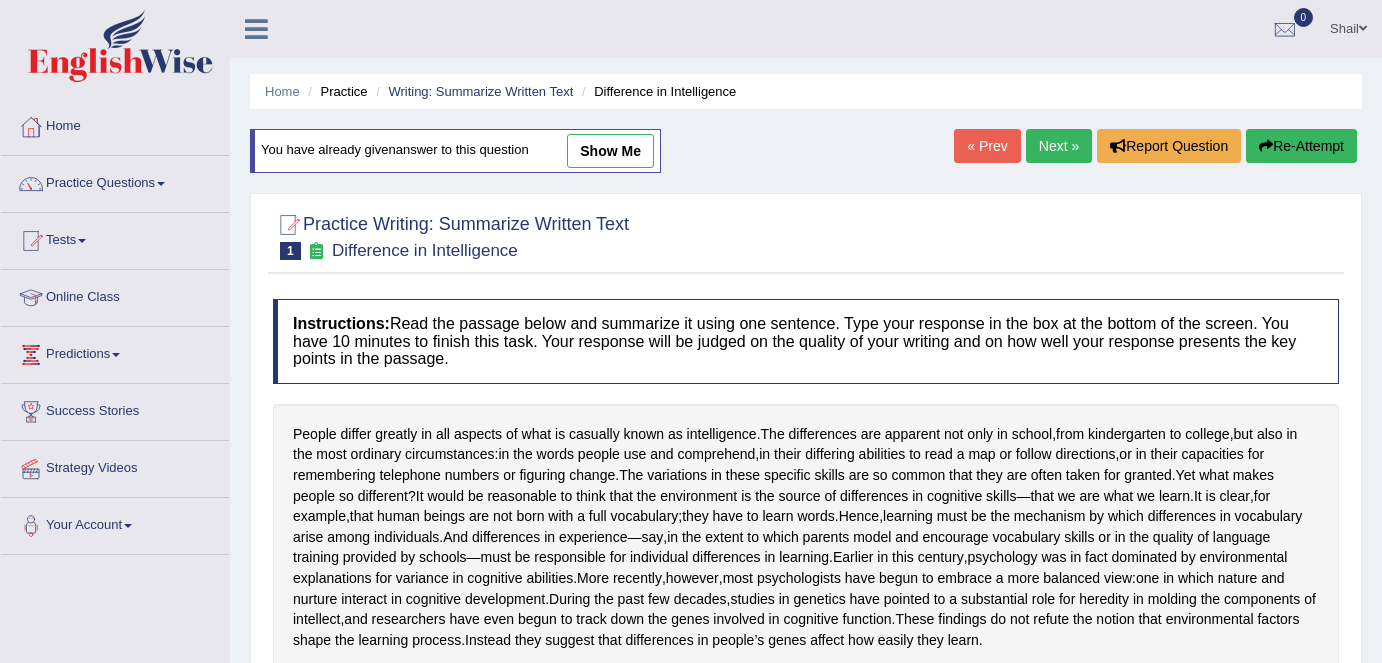 scroll, scrollTop: 0, scrollLeft: 0, axis: both 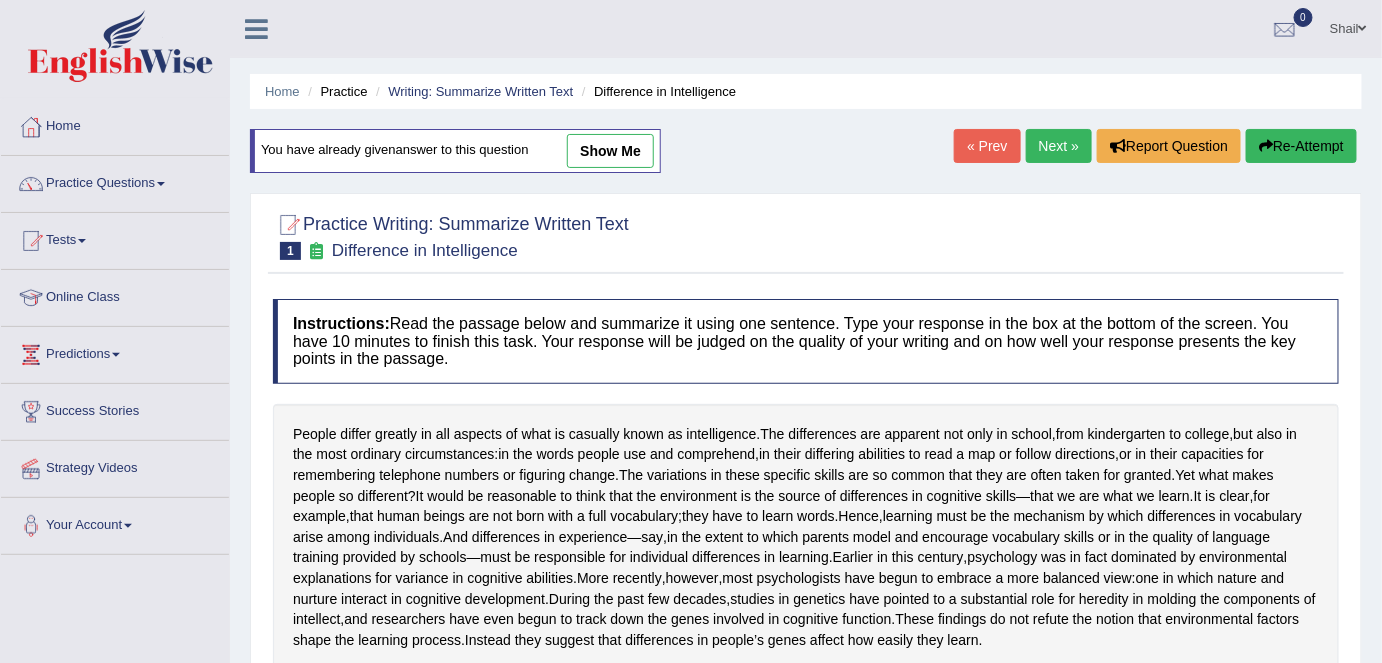 click on "Next »" at bounding box center (1059, 146) 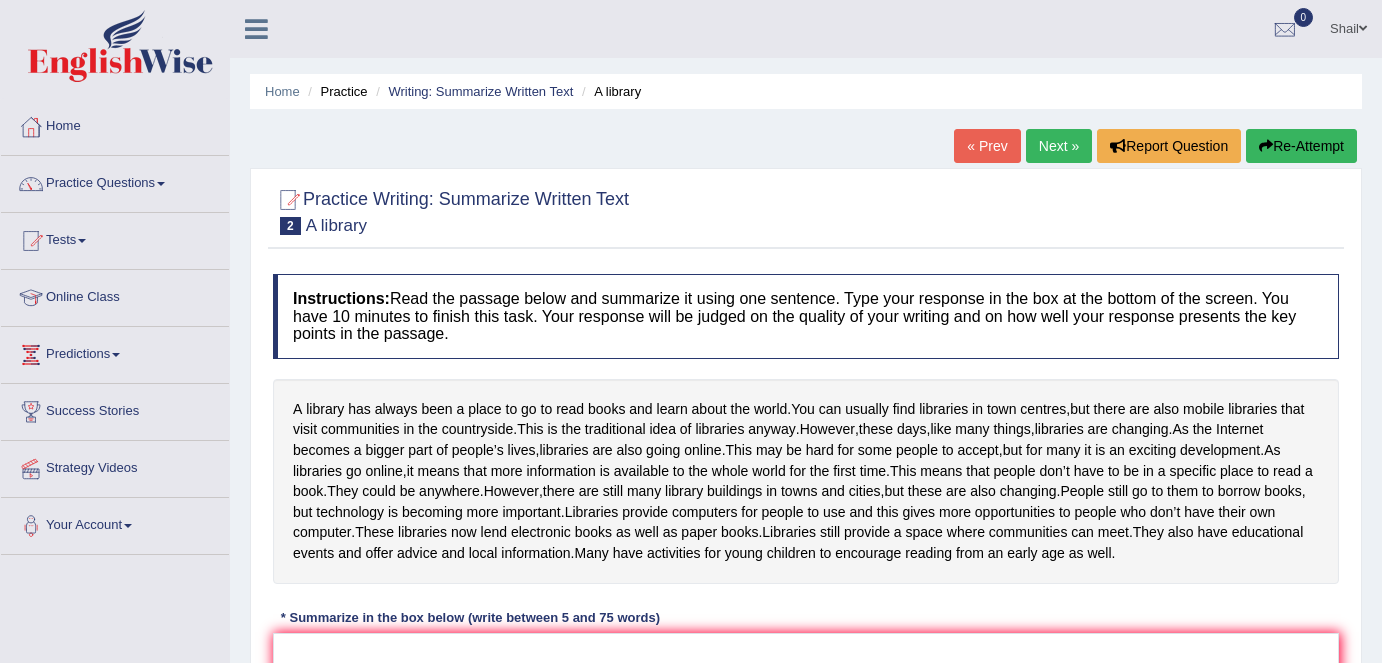 scroll, scrollTop: 0, scrollLeft: 0, axis: both 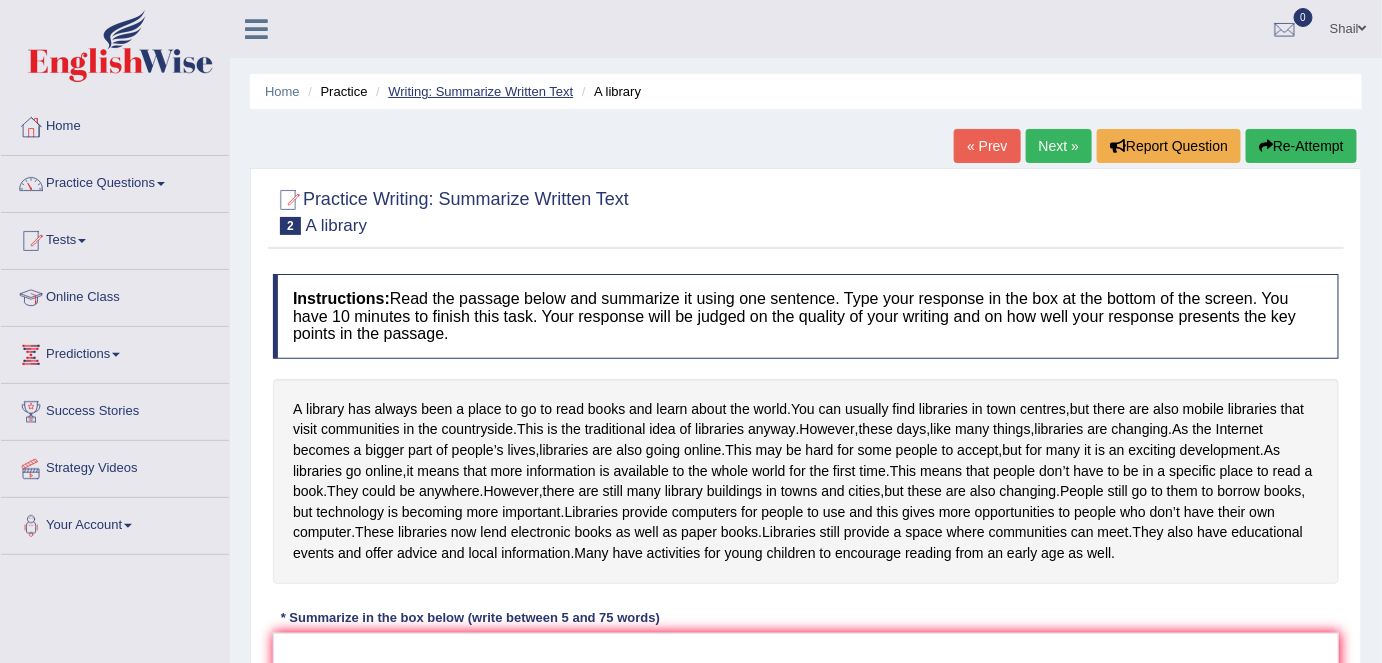 click on "Writing: Summarize Written Text" at bounding box center (480, 91) 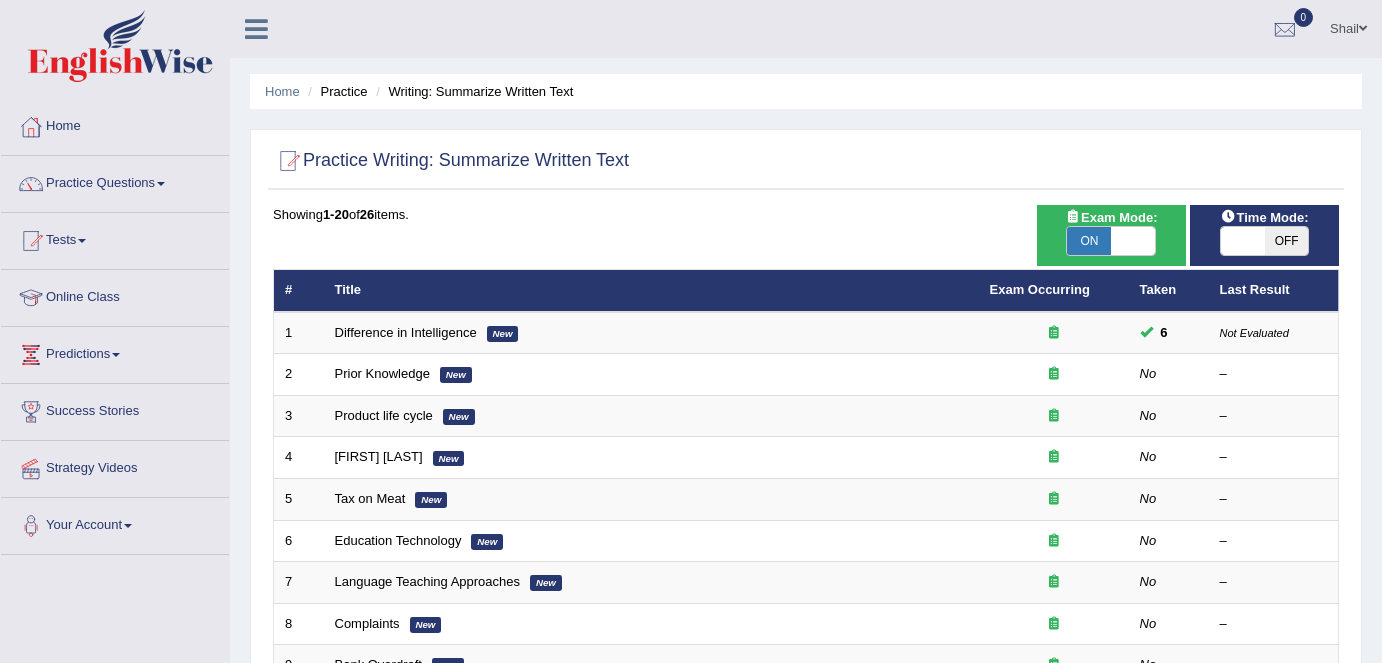 scroll, scrollTop: 0, scrollLeft: 0, axis: both 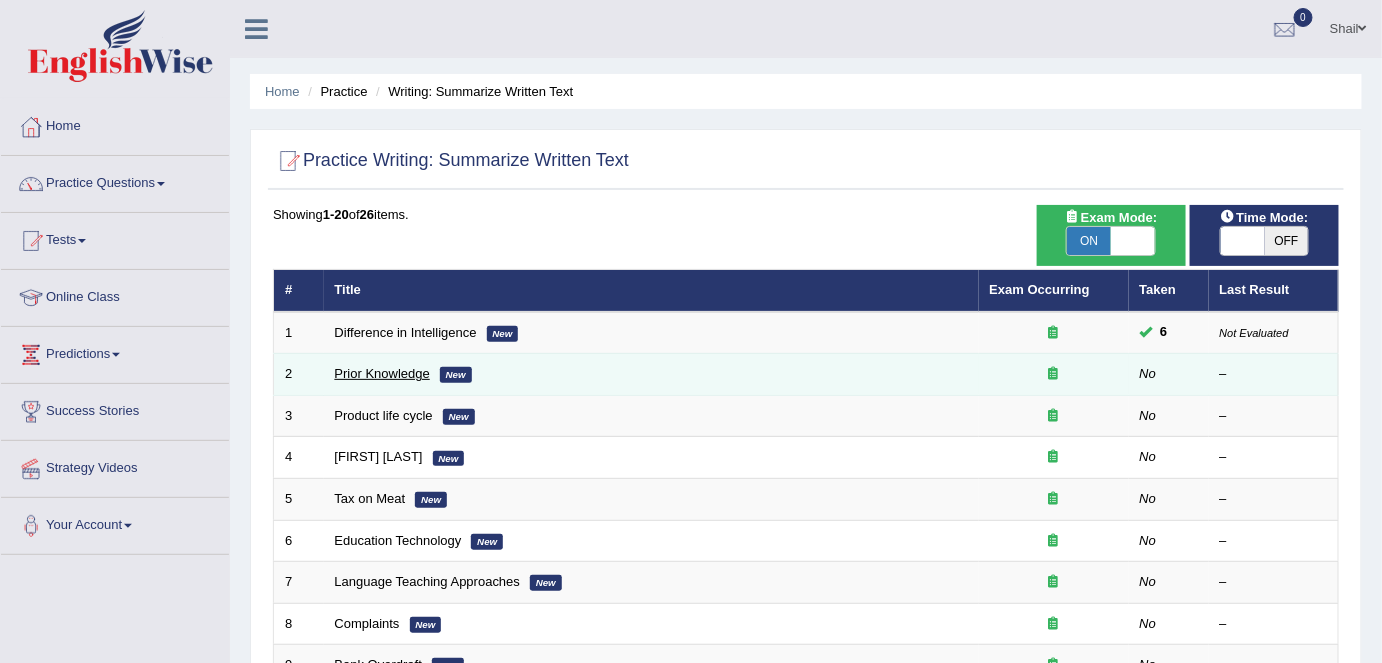 click on "Prior Knowledge" at bounding box center (382, 373) 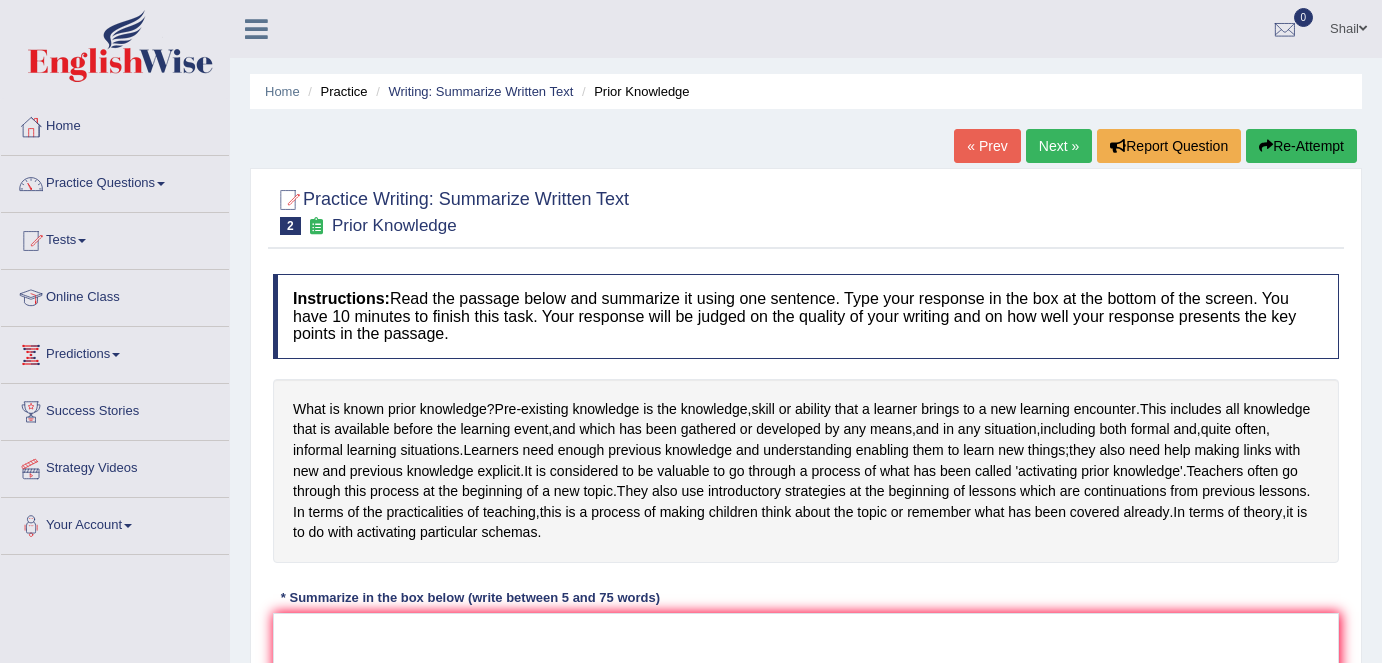 scroll, scrollTop: 0, scrollLeft: 0, axis: both 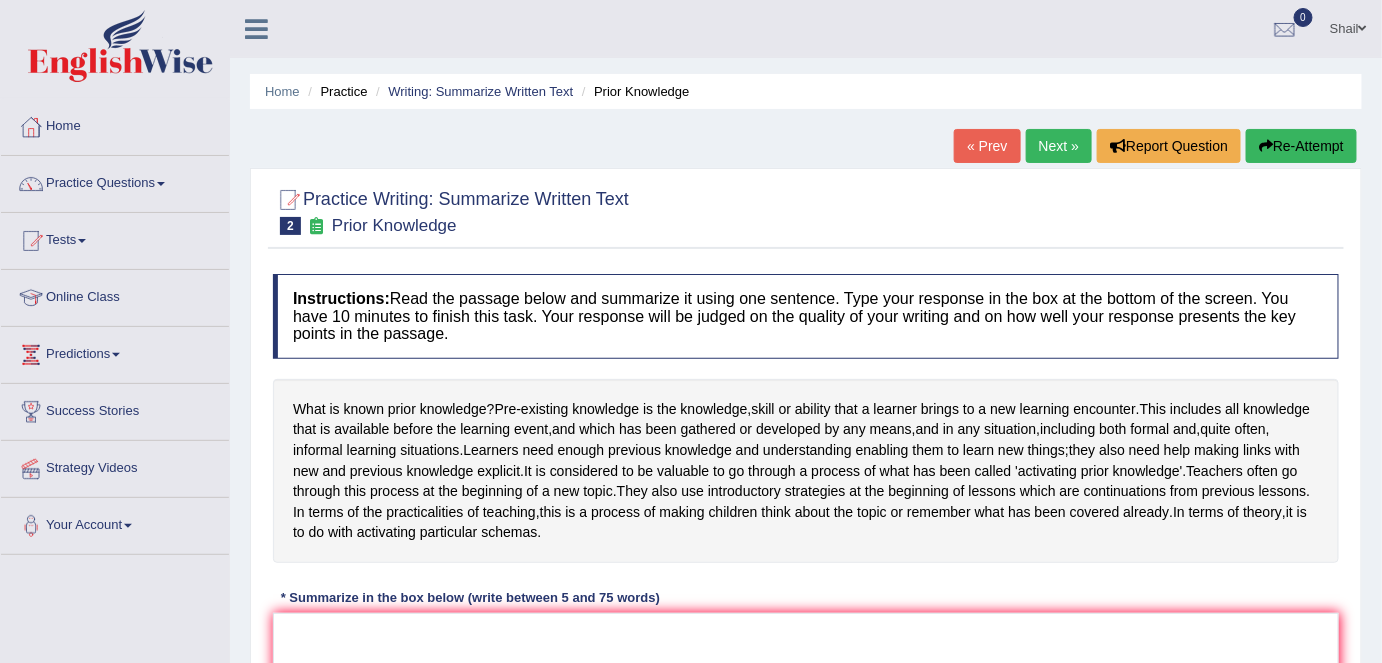 click on "Next »" at bounding box center [1059, 146] 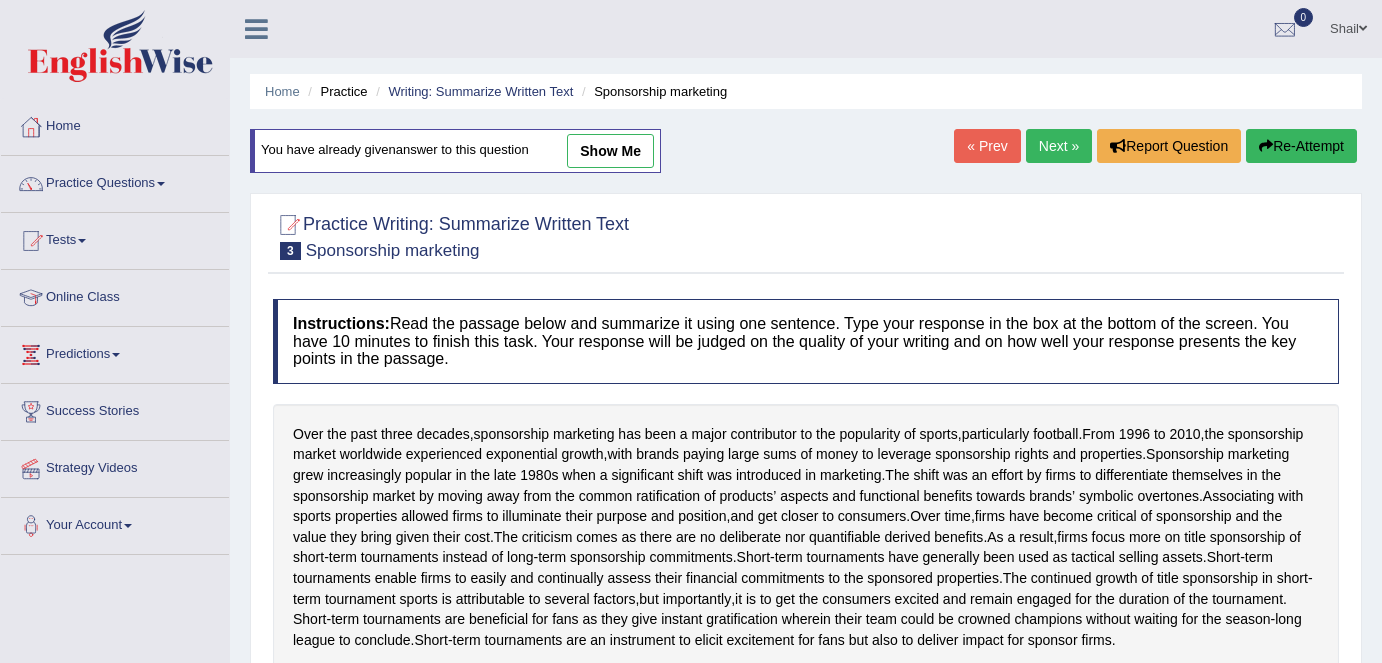 scroll, scrollTop: 0, scrollLeft: 0, axis: both 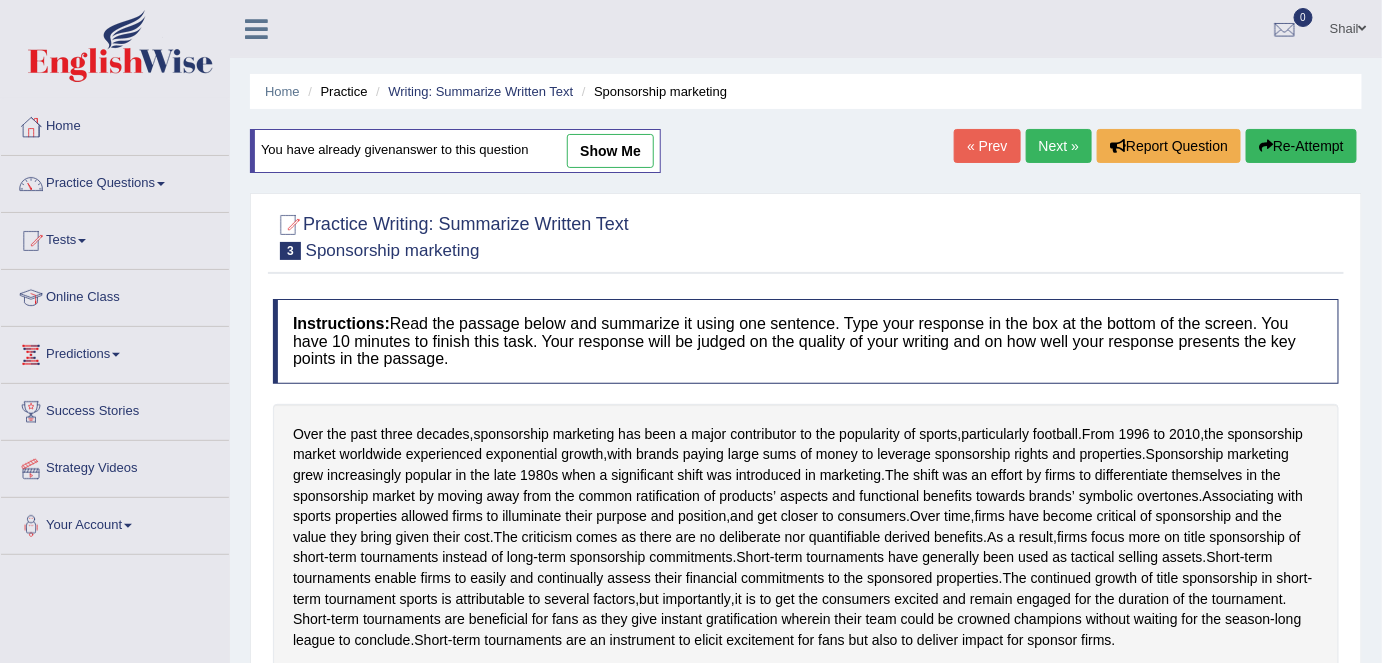 click on "Next »" at bounding box center [1059, 146] 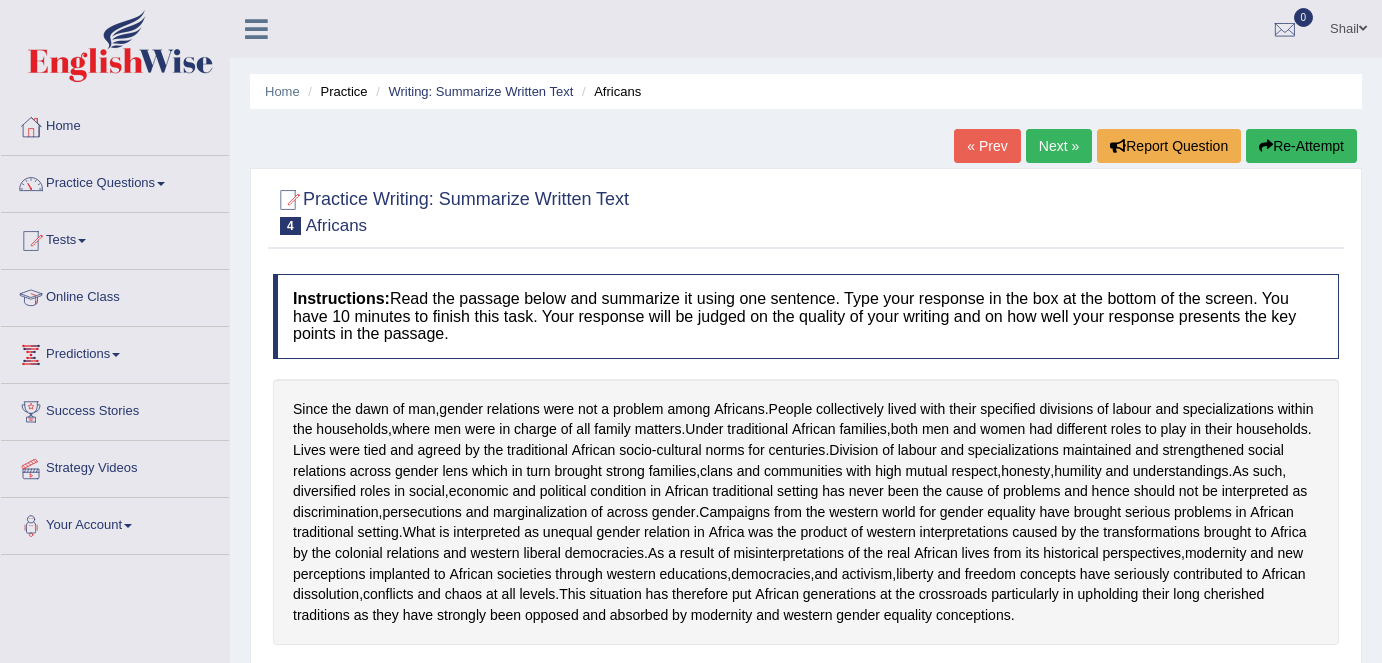 scroll, scrollTop: 0, scrollLeft: 0, axis: both 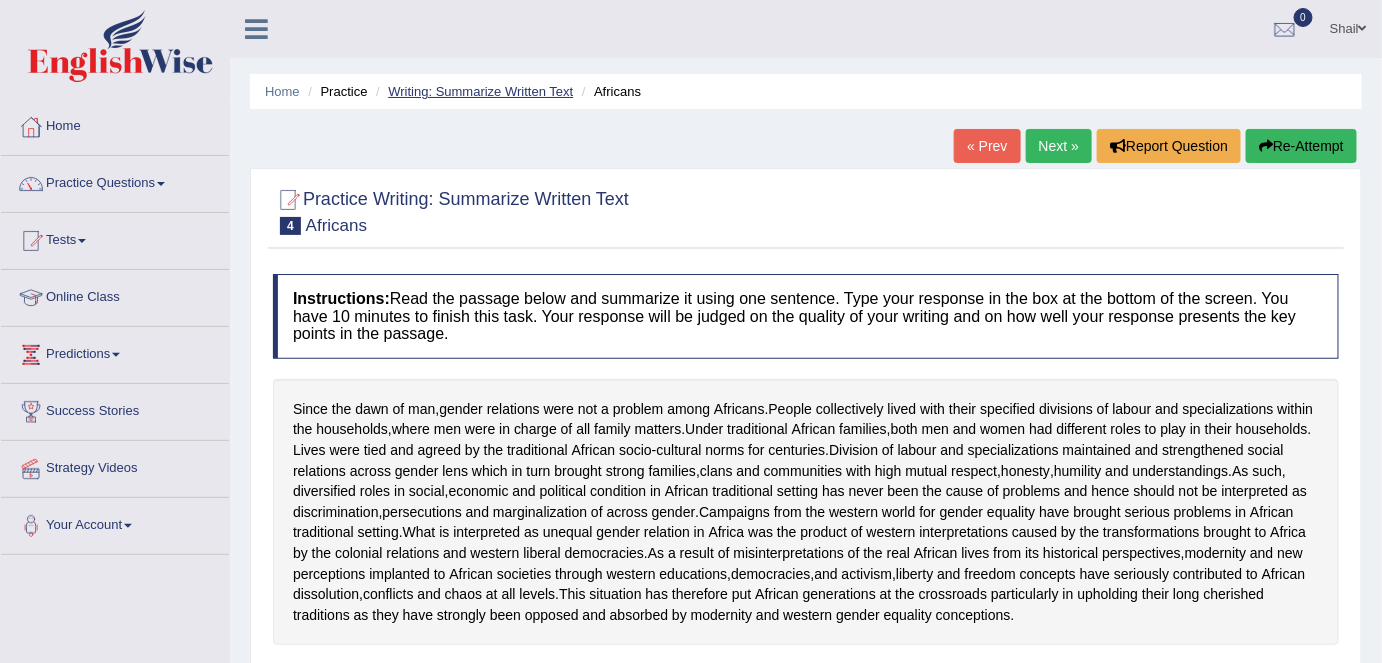 click on "Writing: Summarize Written Text" at bounding box center [480, 91] 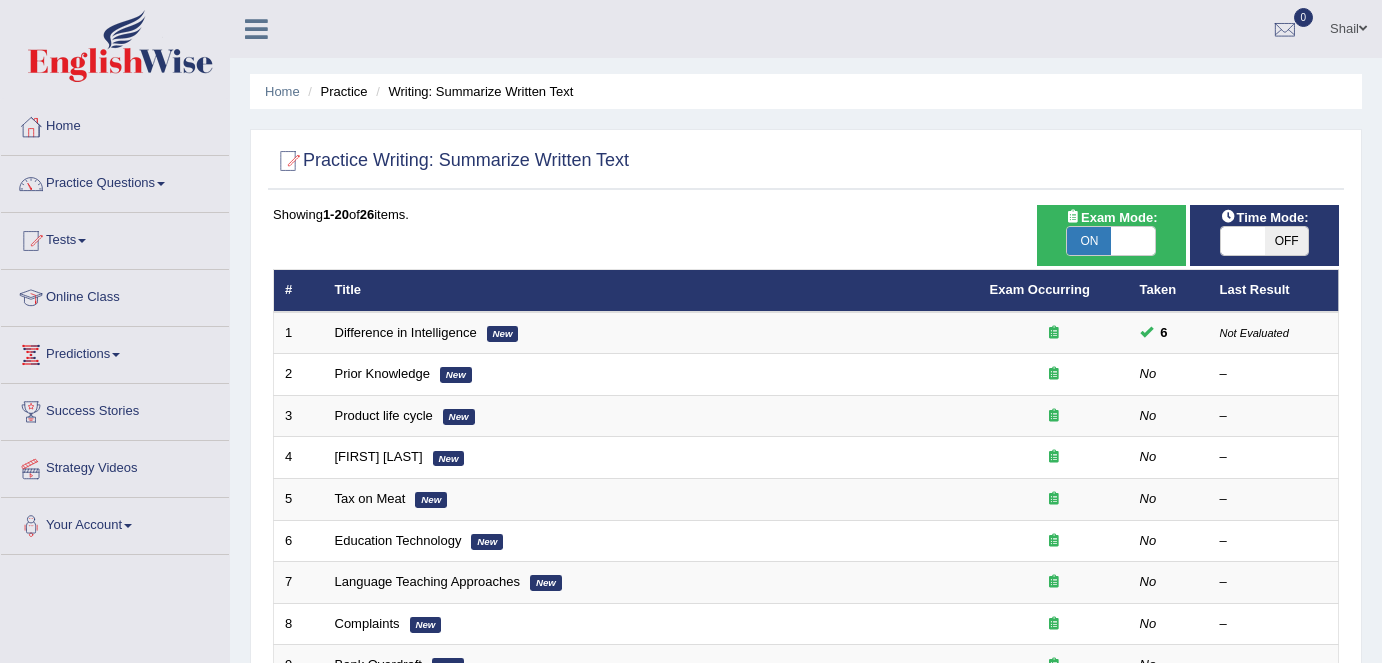 scroll, scrollTop: 652, scrollLeft: 0, axis: vertical 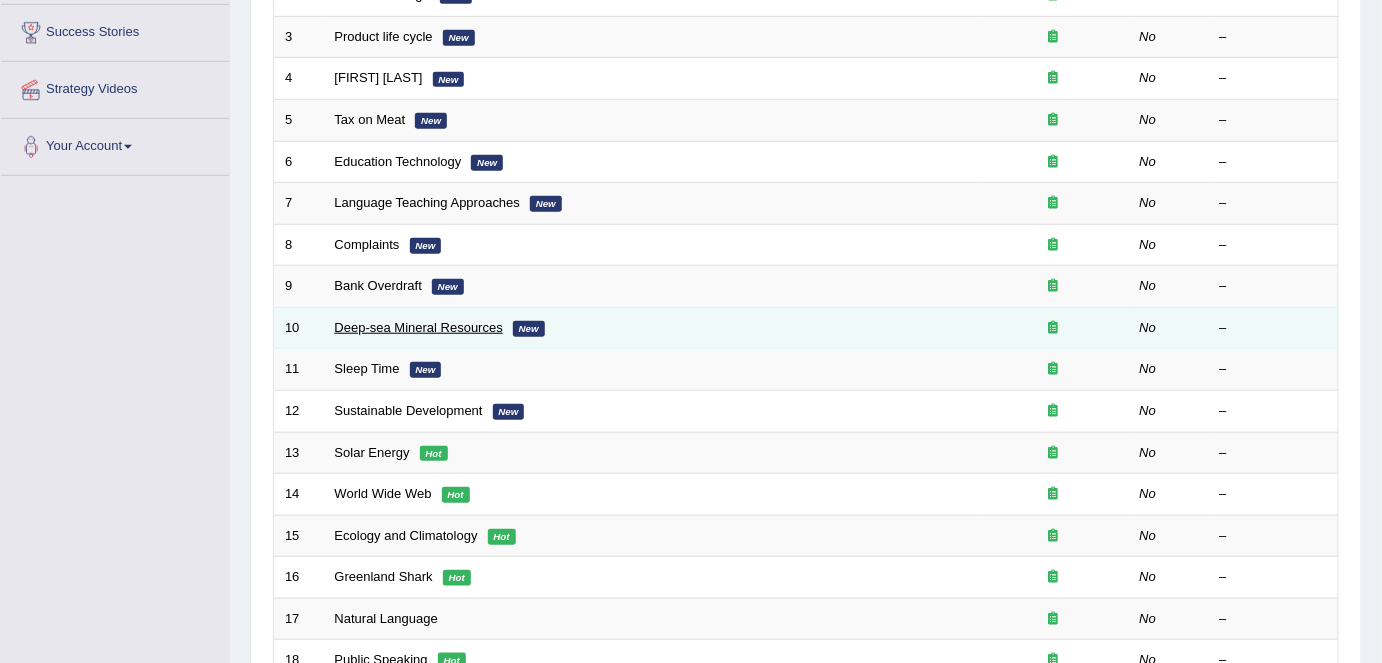 click on "Deep-sea Mineral Resources" at bounding box center [419, 327] 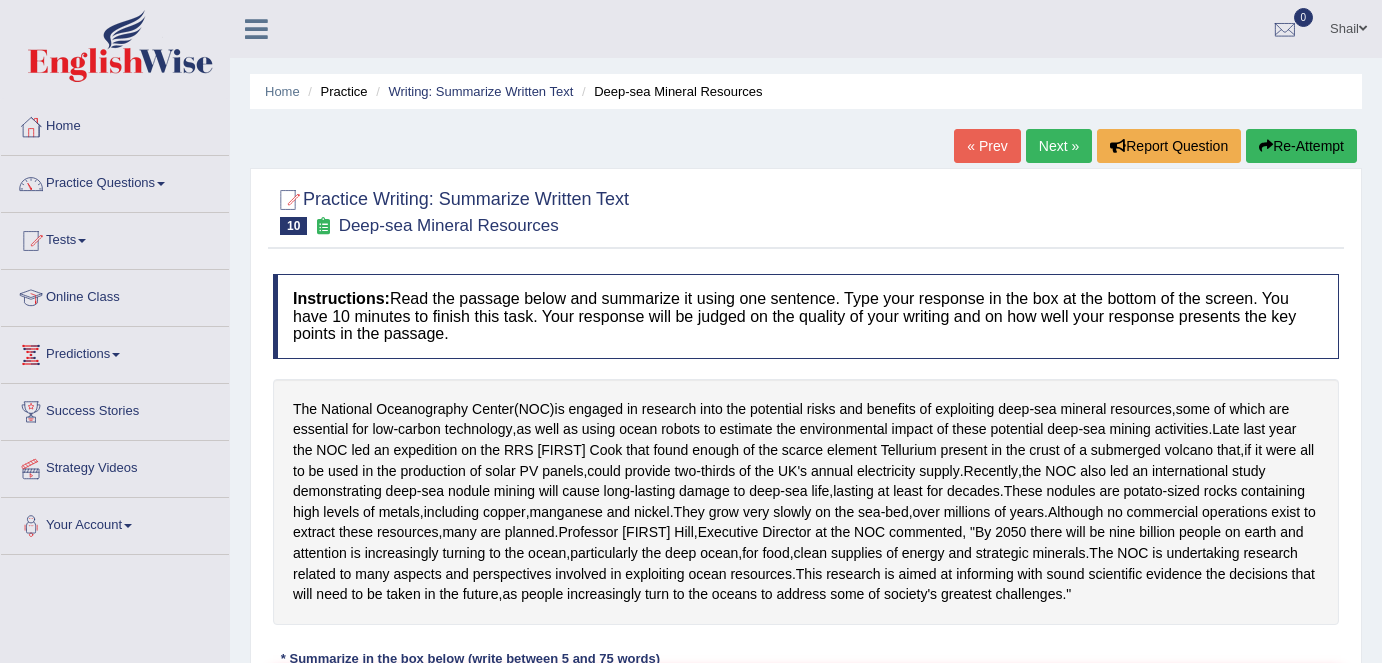 scroll, scrollTop: 0, scrollLeft: 0, axis: both 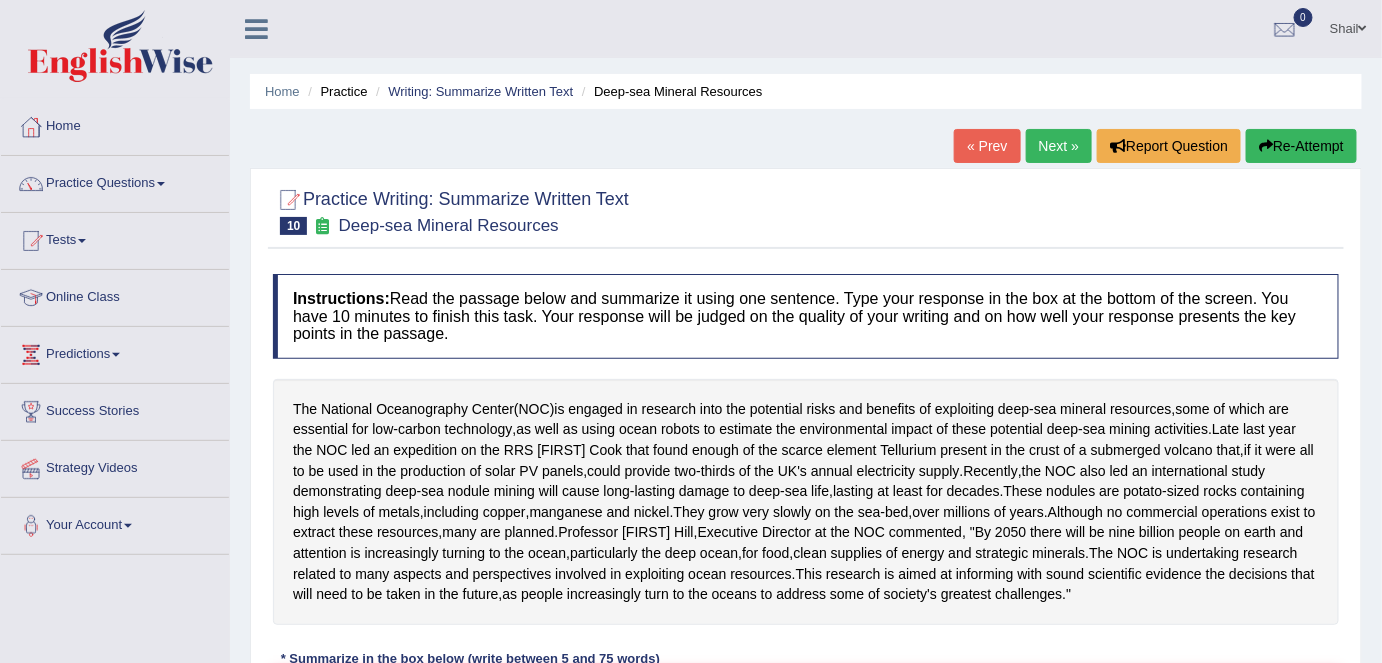 click on "Next »" at bounding box center [1059, 146] 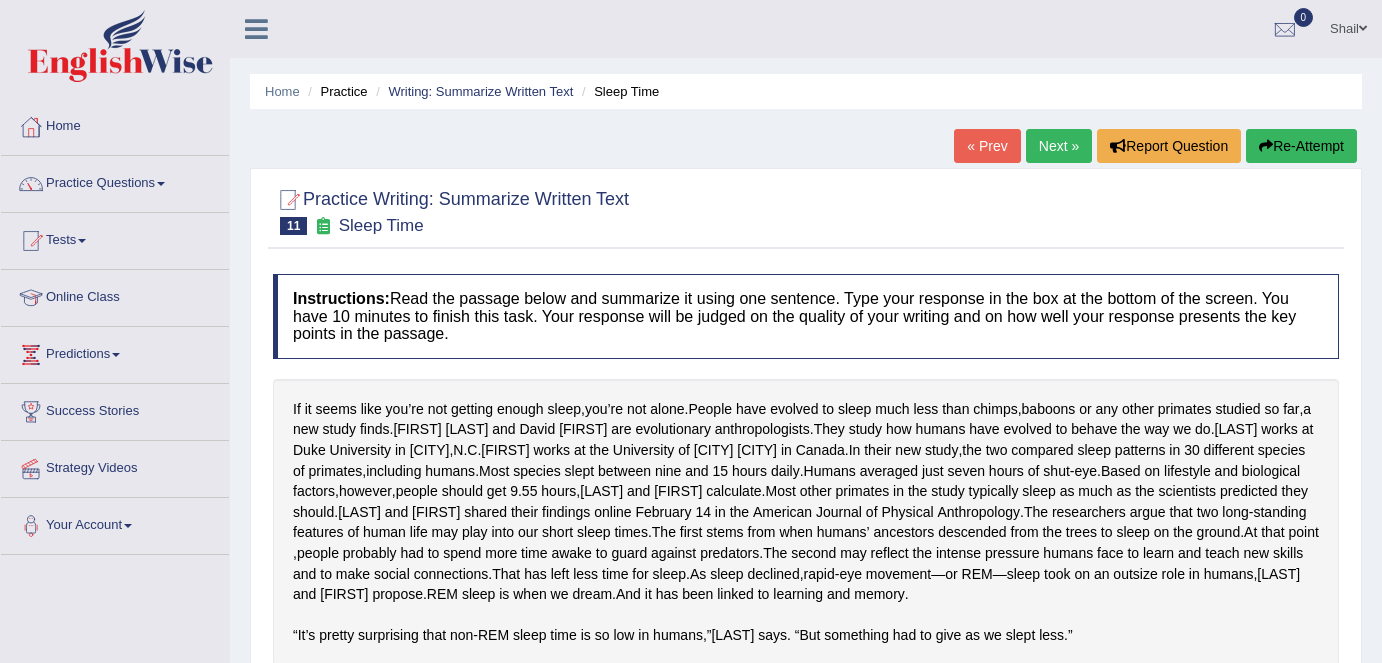 scroll, scrollTop: 0, scrollLeft: 0, axis: both 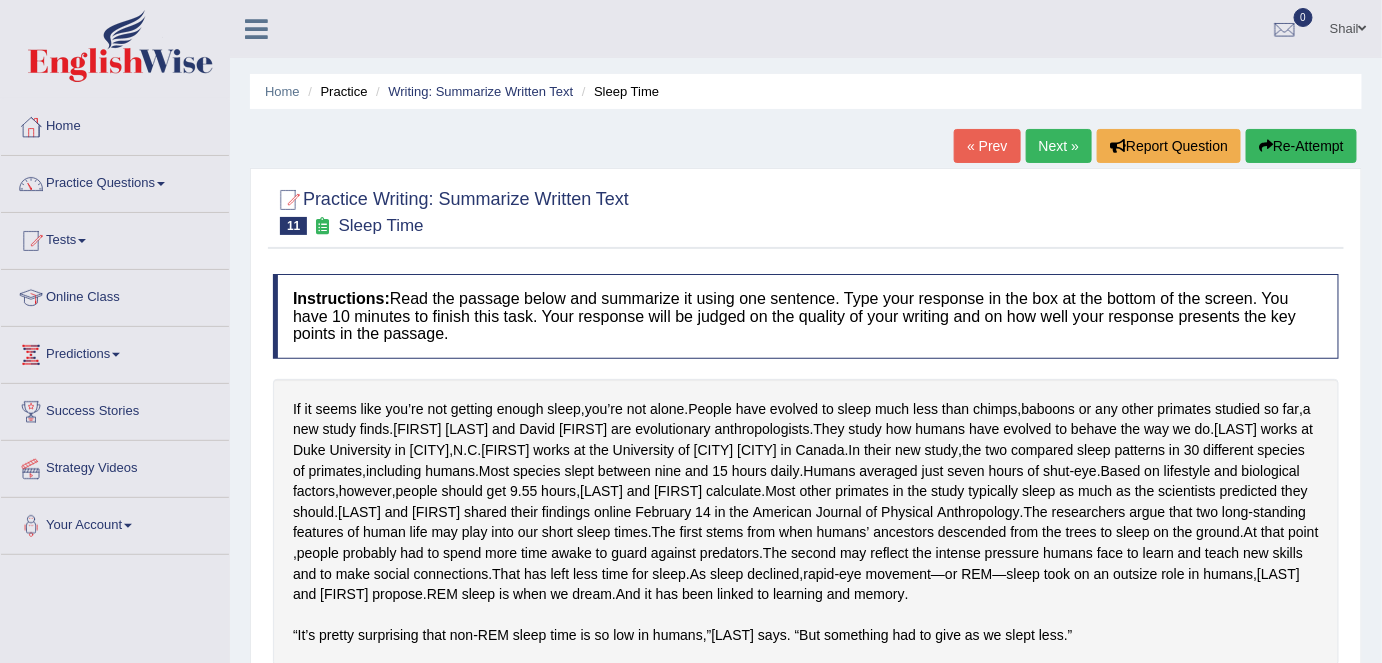 click on "Next »" at bounding box center (1059, 146) 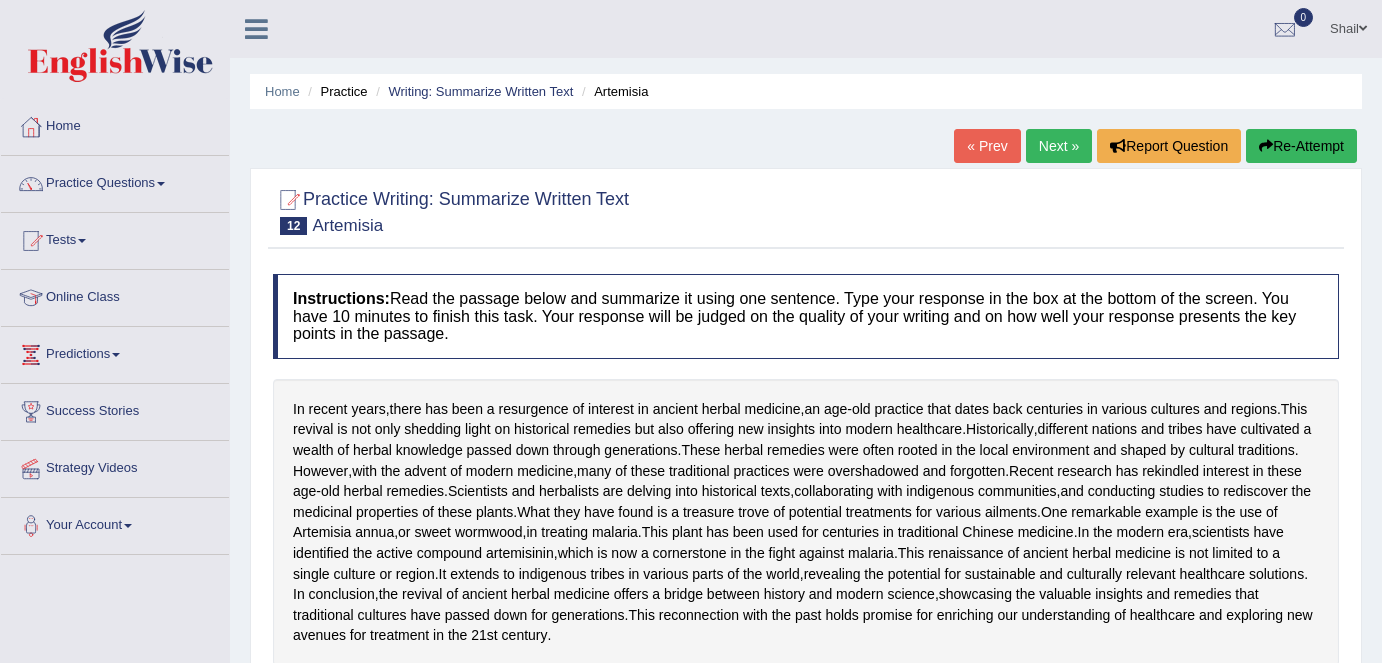 scroll, scrollTop: 0, scrollLeft: 0, axis: both 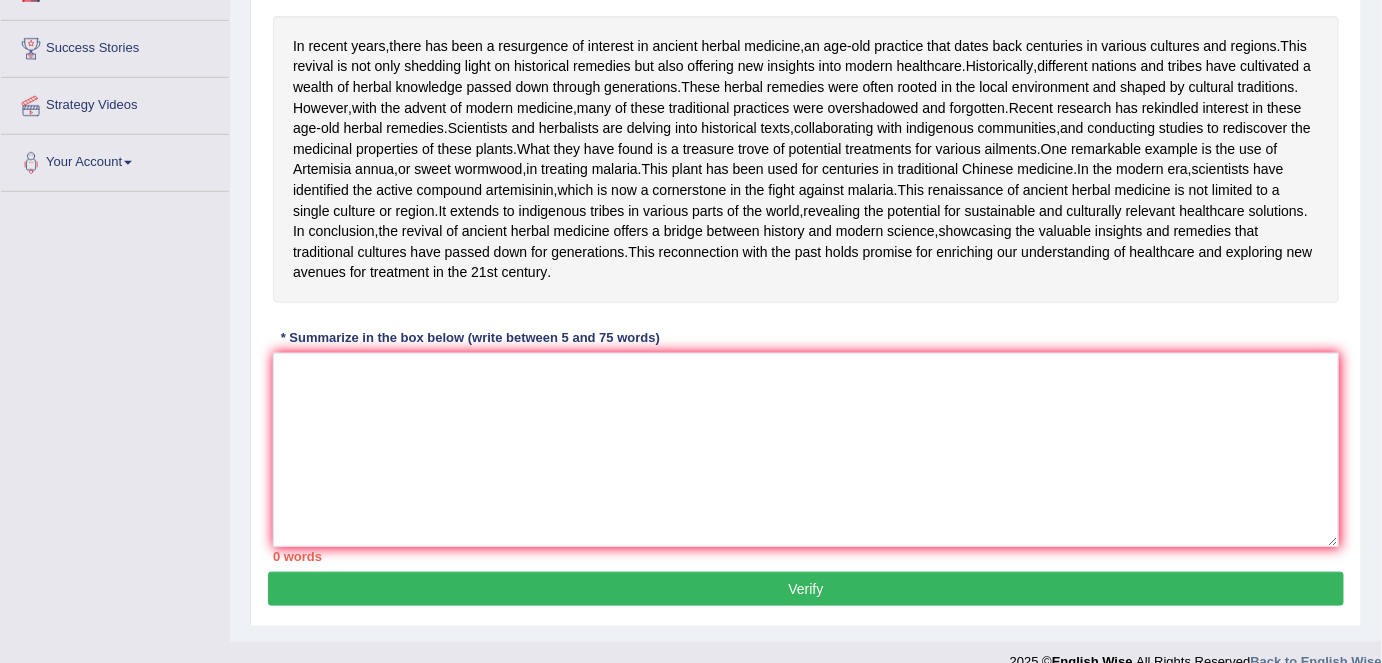 click on "In   recent   years ,  there   has   been   a   resurgence   of   interest   in   ancient   herbal   medicine ,  an   age - old   practice   that   dates   back   centuries   in   various   cultures   and   regions .  This   revival   is   not   only   shedding   light   on   historical   remedies   but   also   offering   new   insights   into   modern   healthcare .
Historically ,  different   nations   and   tribes   have   cultivated   a   wealth   of   herbal   knowledge   passed   down   through   generations .  These   herbal   remedies   were   often   rooted   in   the   local   environment   and   shaped   by   cultural   traditions .  However ,  with   the   advent   of   modern   medicine ,  many   of   these   traditional   practices   were   overshadowed   and   forgotten .
Recent   research   has   rekindled   interest   in   these   age - old   herbal   remedies .  Scientists   and   herbalists   are   delving   into   historical   texts ,  collaborating   with   indigenous   communities" at bounding box center [806, 159] 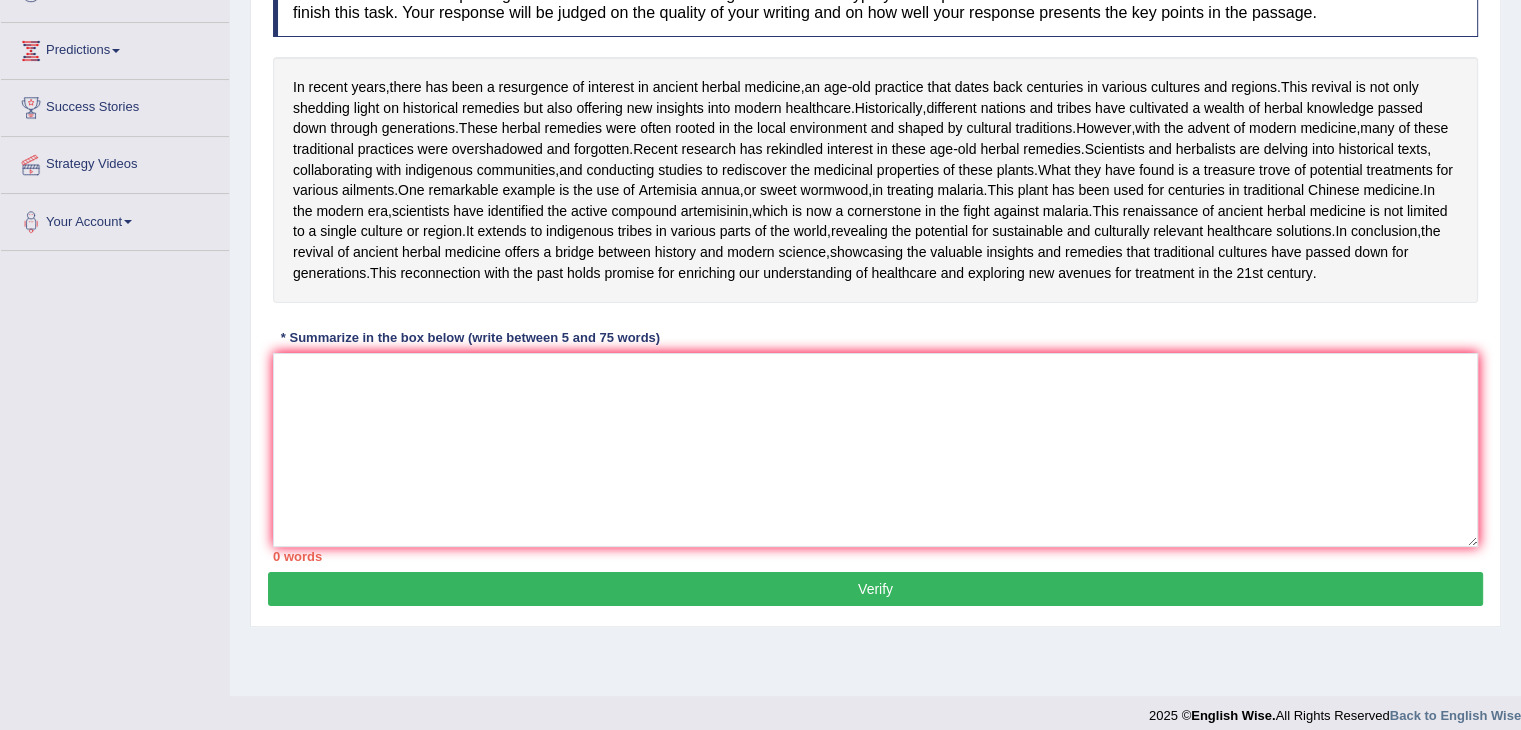 scroll, scrollTop: 304, scrollLeft: 0, axis: vertical 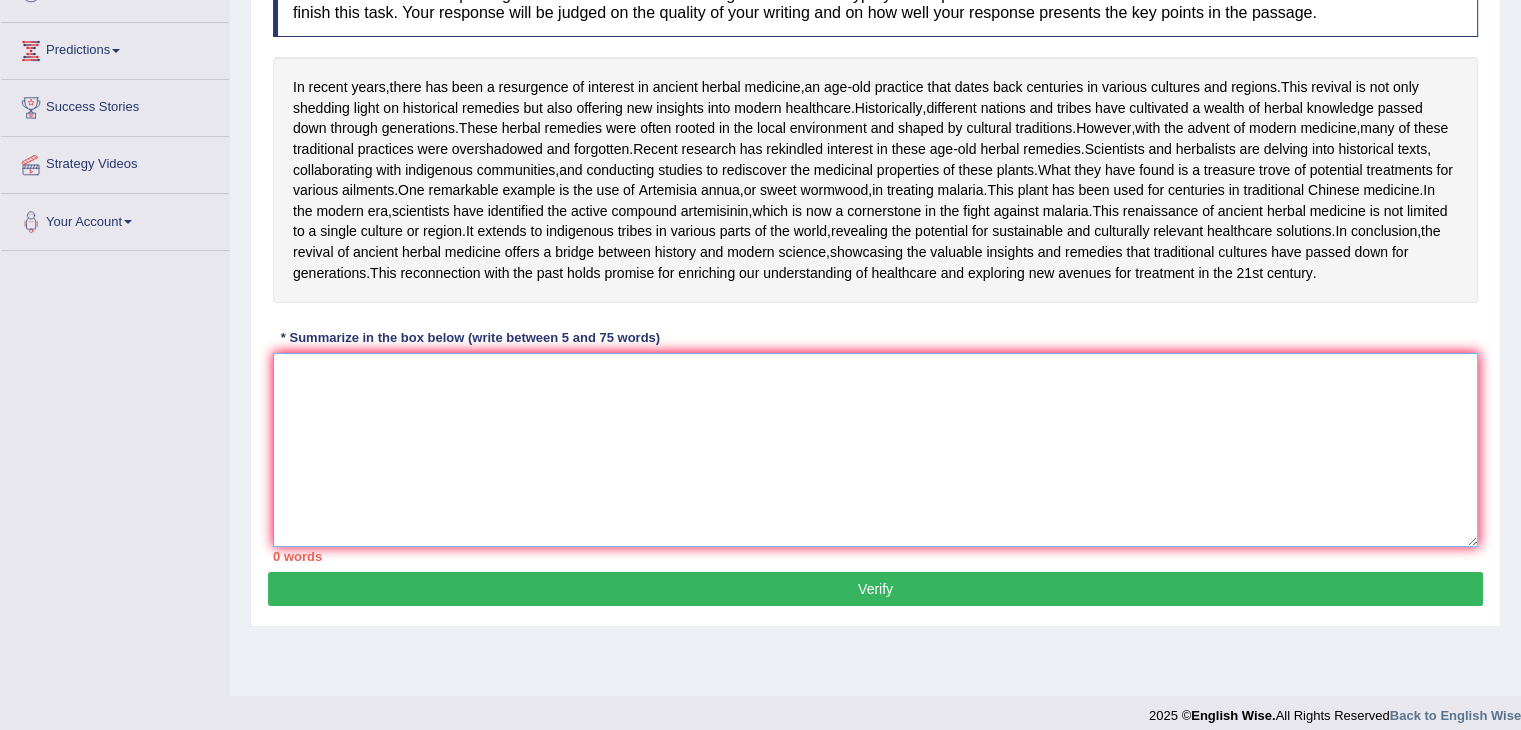drag, startPoint x: 516, startPoint y: 555, endPoint x: 521, endPoint y: 545, distance: 11.18034 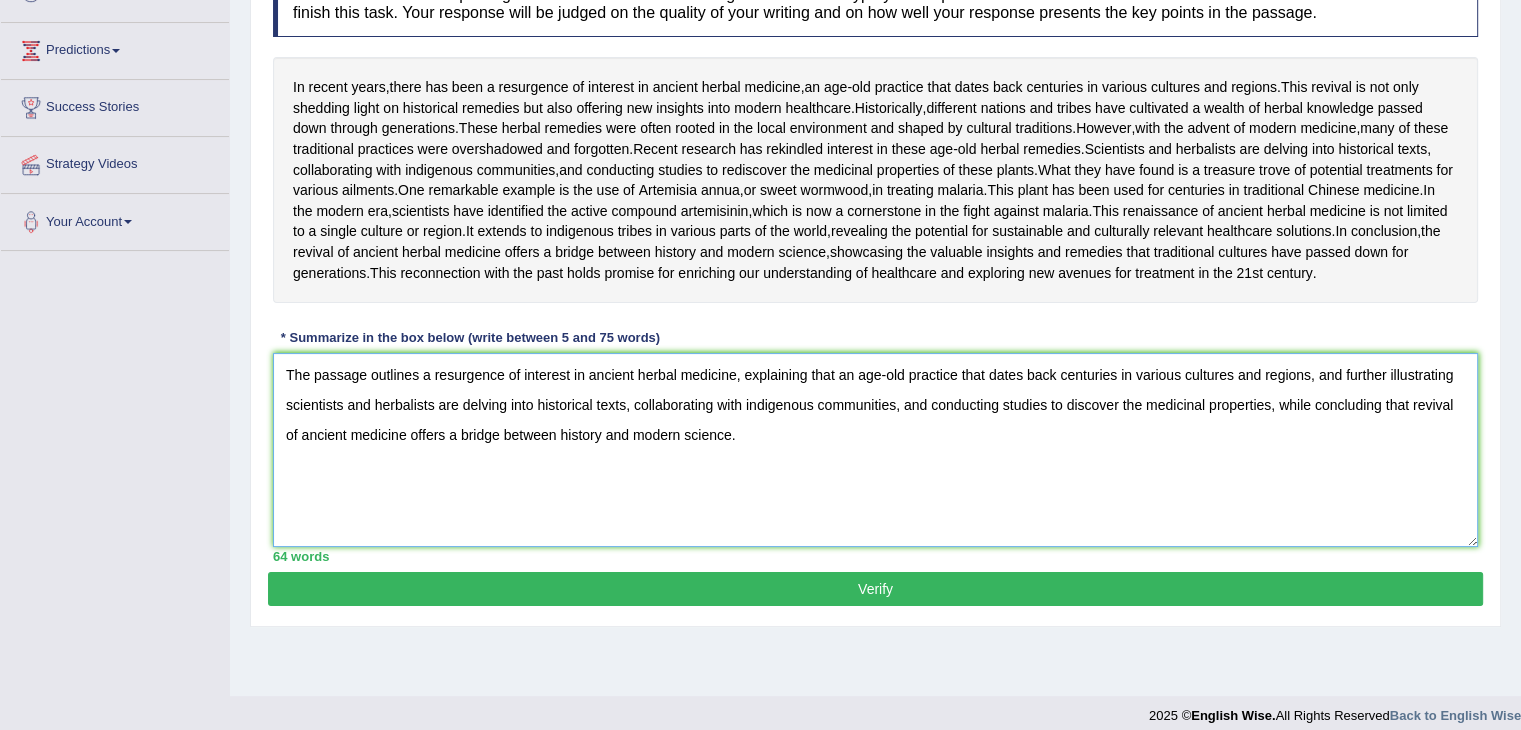 click on "The passage outlines a resurgence of interest in ancient herbal medicine, explaining that an age-old practice that dates back centuries in various cultures and regions, and further illustrating scientists and herbalists are delving into historical texts, collaborating with indigenous communities, and conducting studies to discover the medicinal properties, while concluding that revival of ancient medicine offers a bridge between history and modern science." at bounding box center (875, 450) 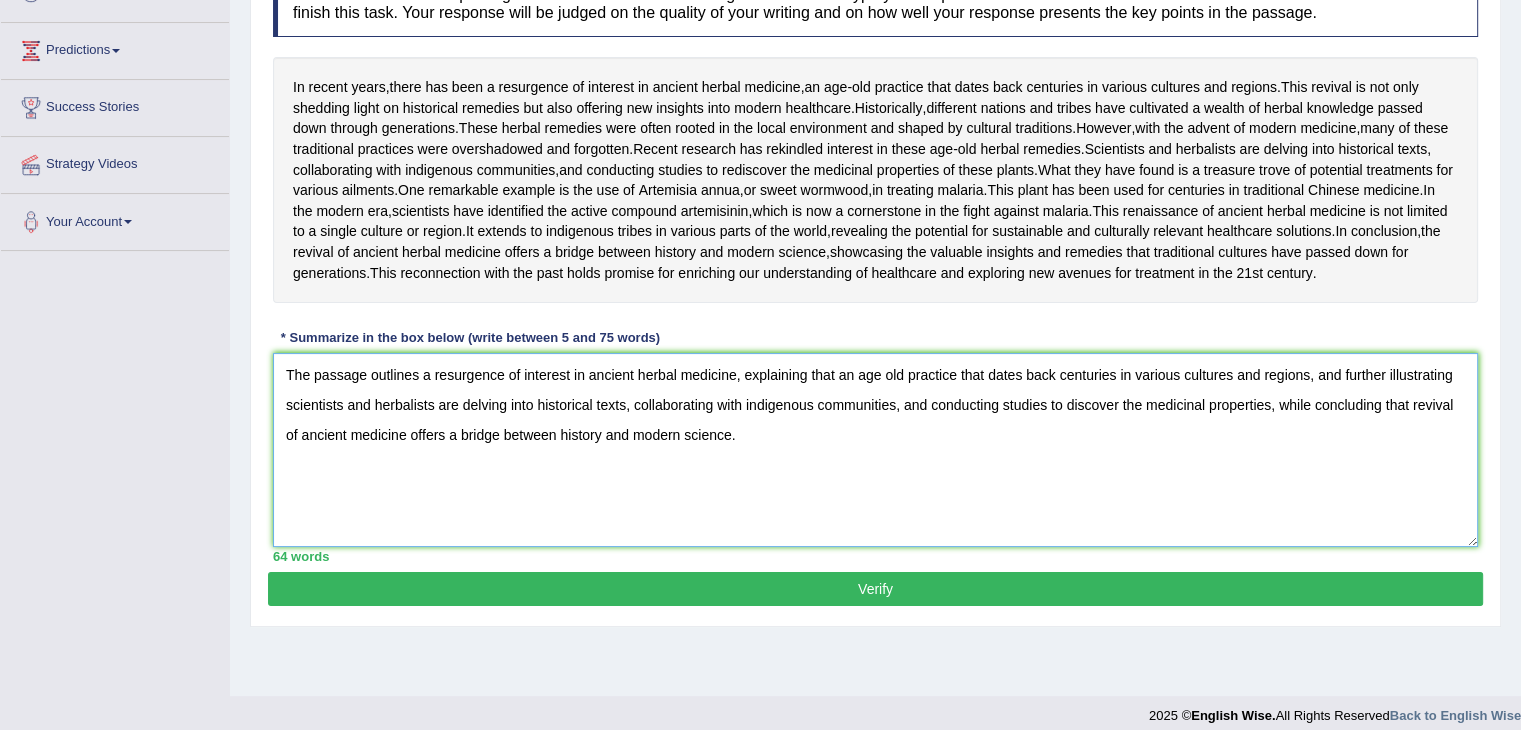 drag, startPoint x: 882, startPoint y: 513, endPoint x: 902, endPoint y: 548, distance: 40.311287 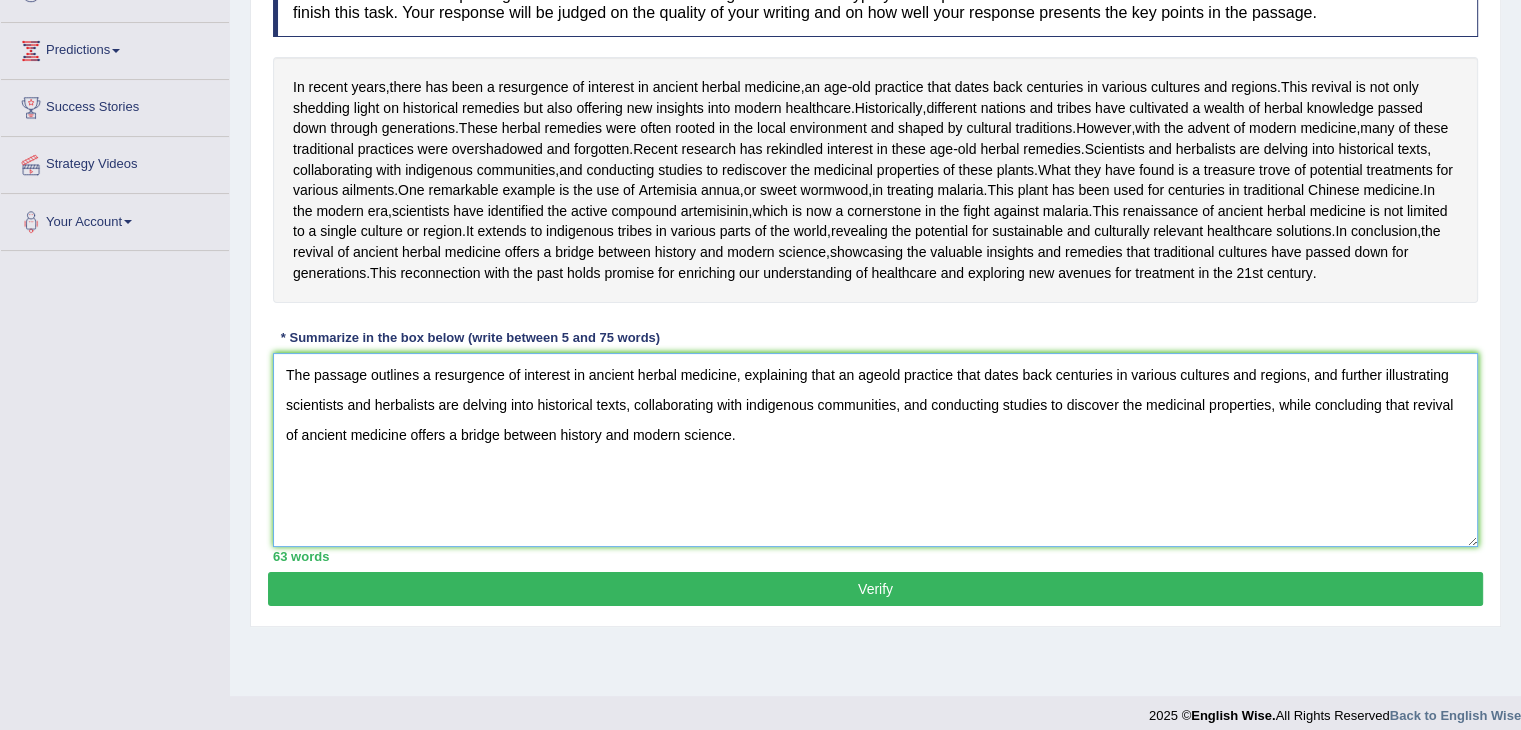 type on "The passage outlines a resurgence of interest in ancient herbal medicine, explaining that an age old practice that dates back centuries in various cultures and regions, and further illustrating scientists and herbalists are delving into historical texts, collaborating with indigenous communities, and conducting studies to discover the medicinal properties, while concluding that revival of ancient medicine offers a bridge between history and modern science." 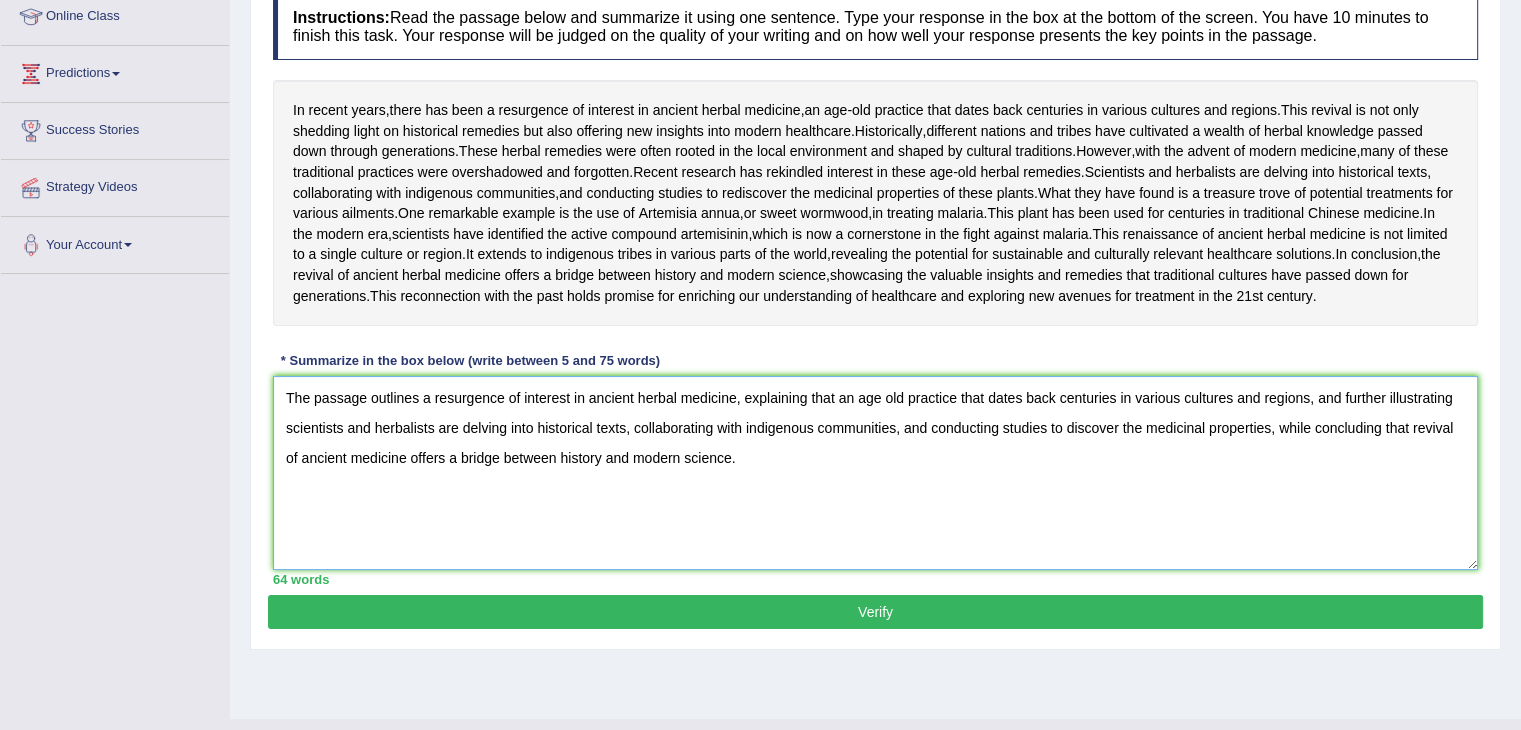 scroll, scrollTop: 304, scrollLeft: 0, axis: vertical 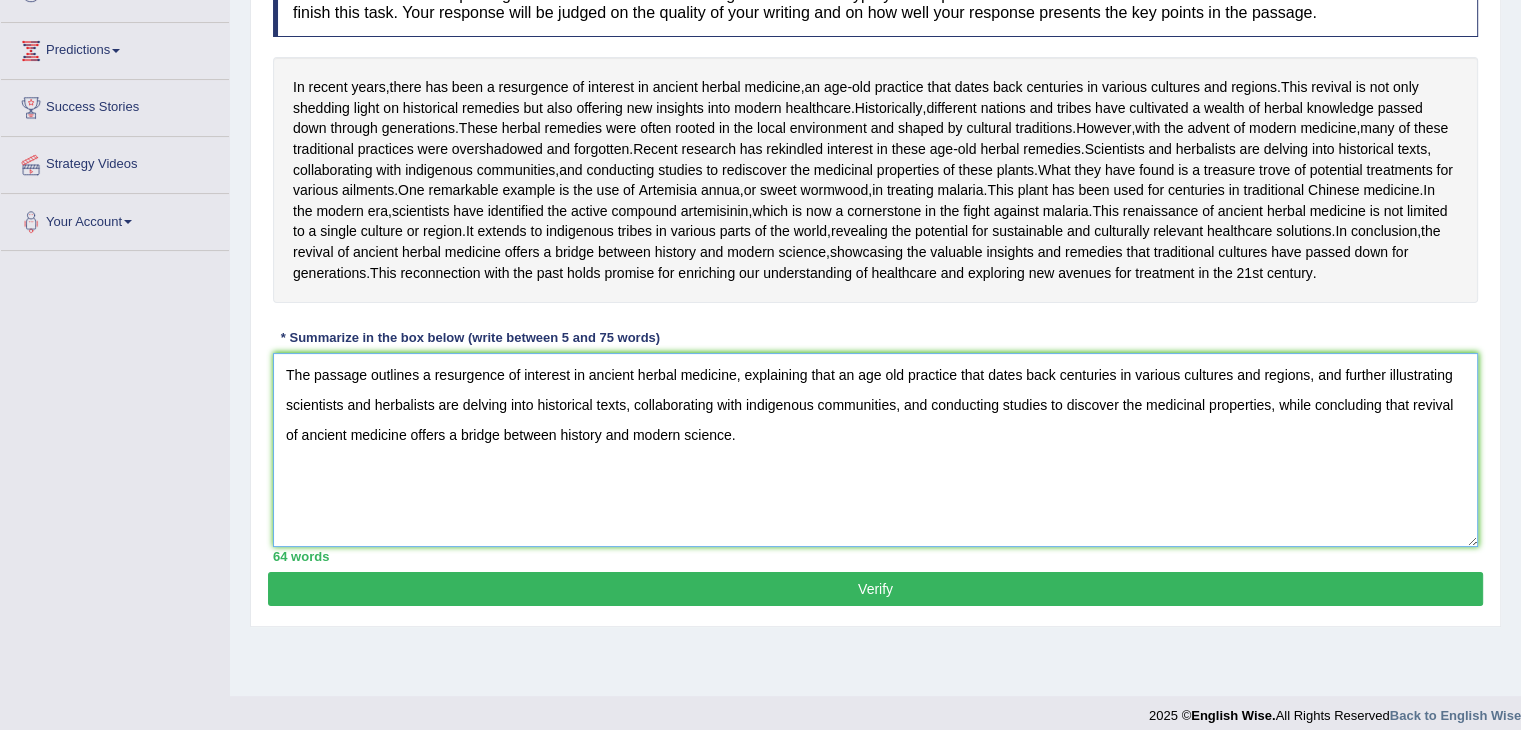 drag, startPoint x: 280, startPoint y: 502, endPoint x: 788, endPoint y: 649, distance: 528.8412 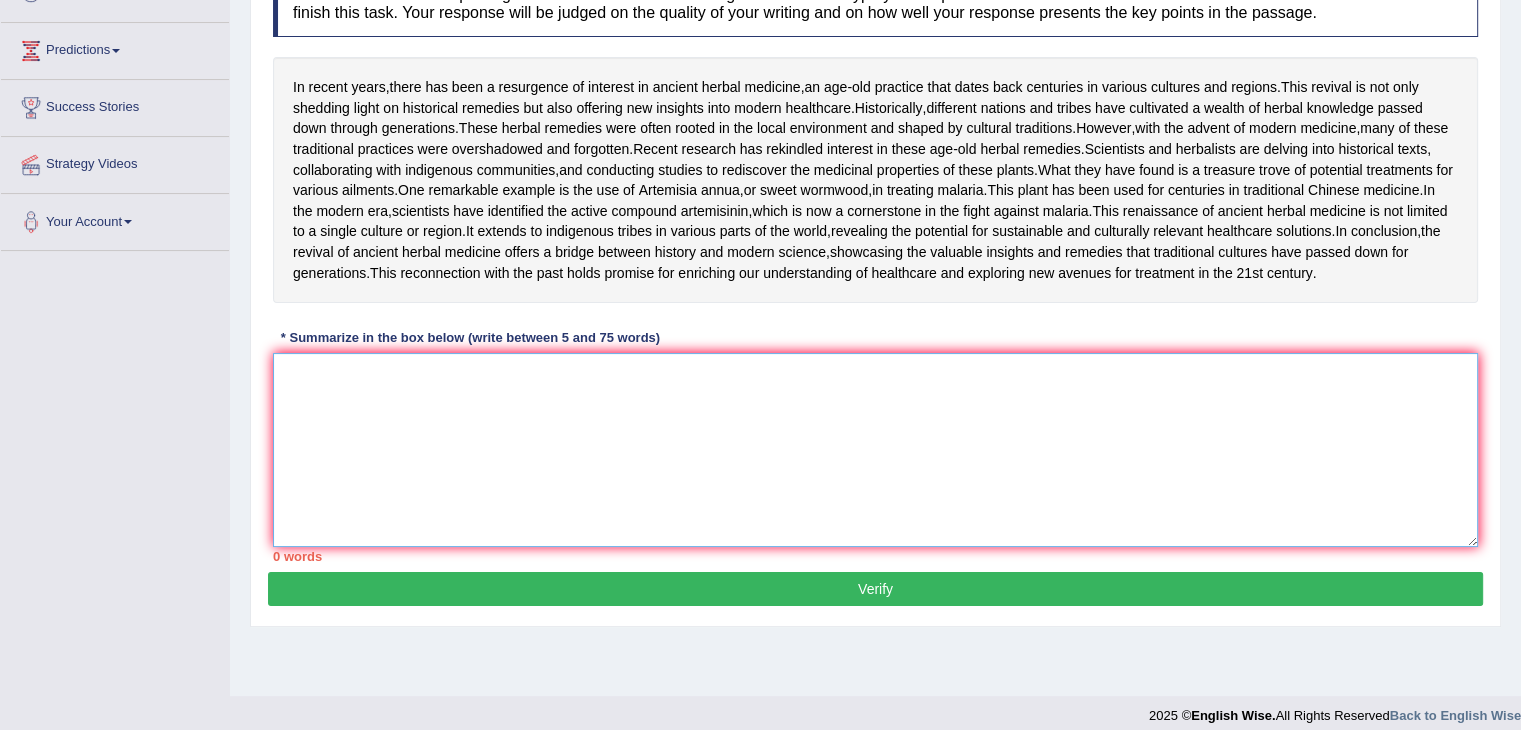 paste on "In recent years, there has been a resurgence of interest in ancient herbal medicine, an age old practice that dates back centuries in various cultures and regions, and recent research has rekindled interest in these age-old herbal remedies, but what they have found is a treasure trove of potential treatments for various ailments, furthermore, this reconnection with the past holds promise for enriching our understanding of healthcare and exploring new avenues for treatment in the 21st century." 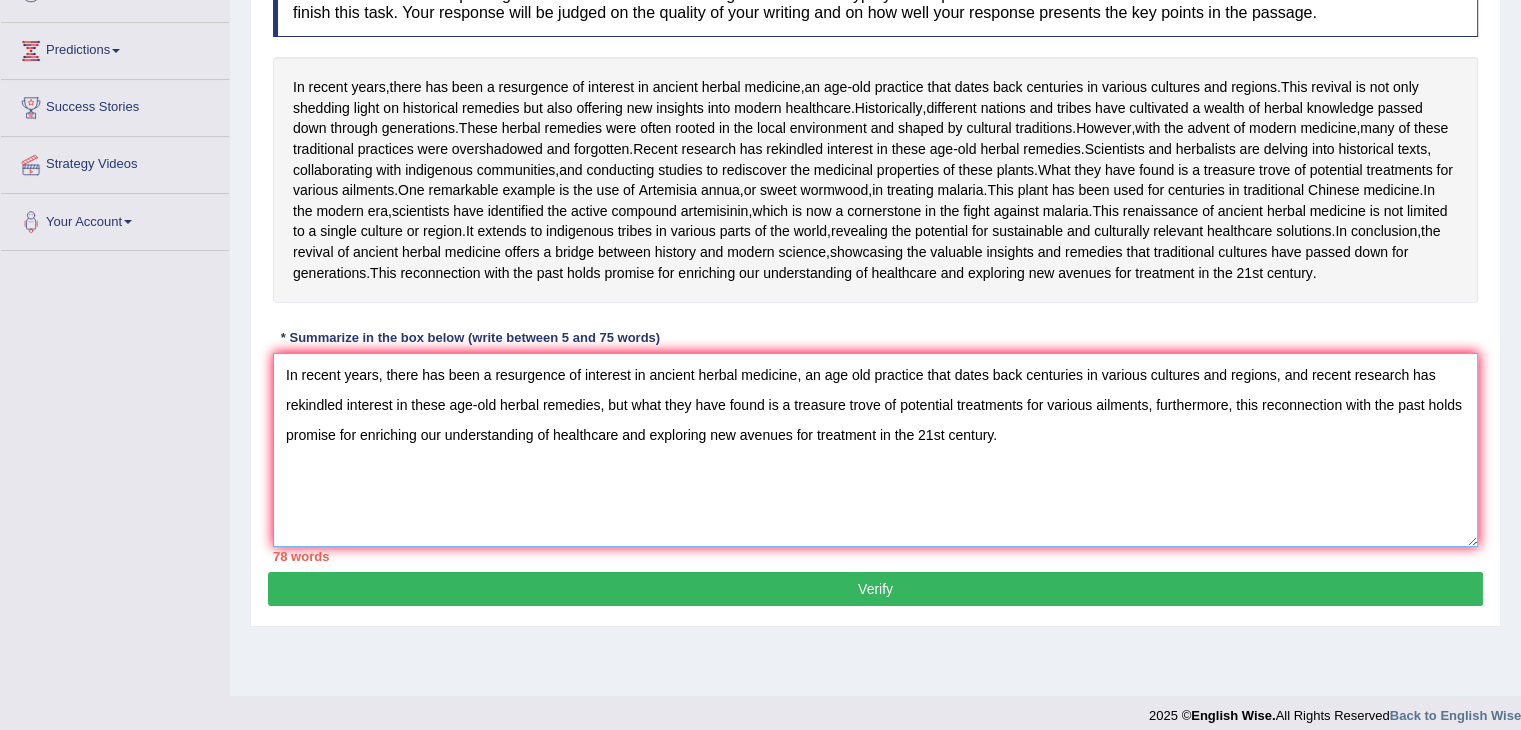 drag, startPoint x: 1152, startPoint y: 540, endPoint x: 1188, endPoint y: 607, distance: 76.05919 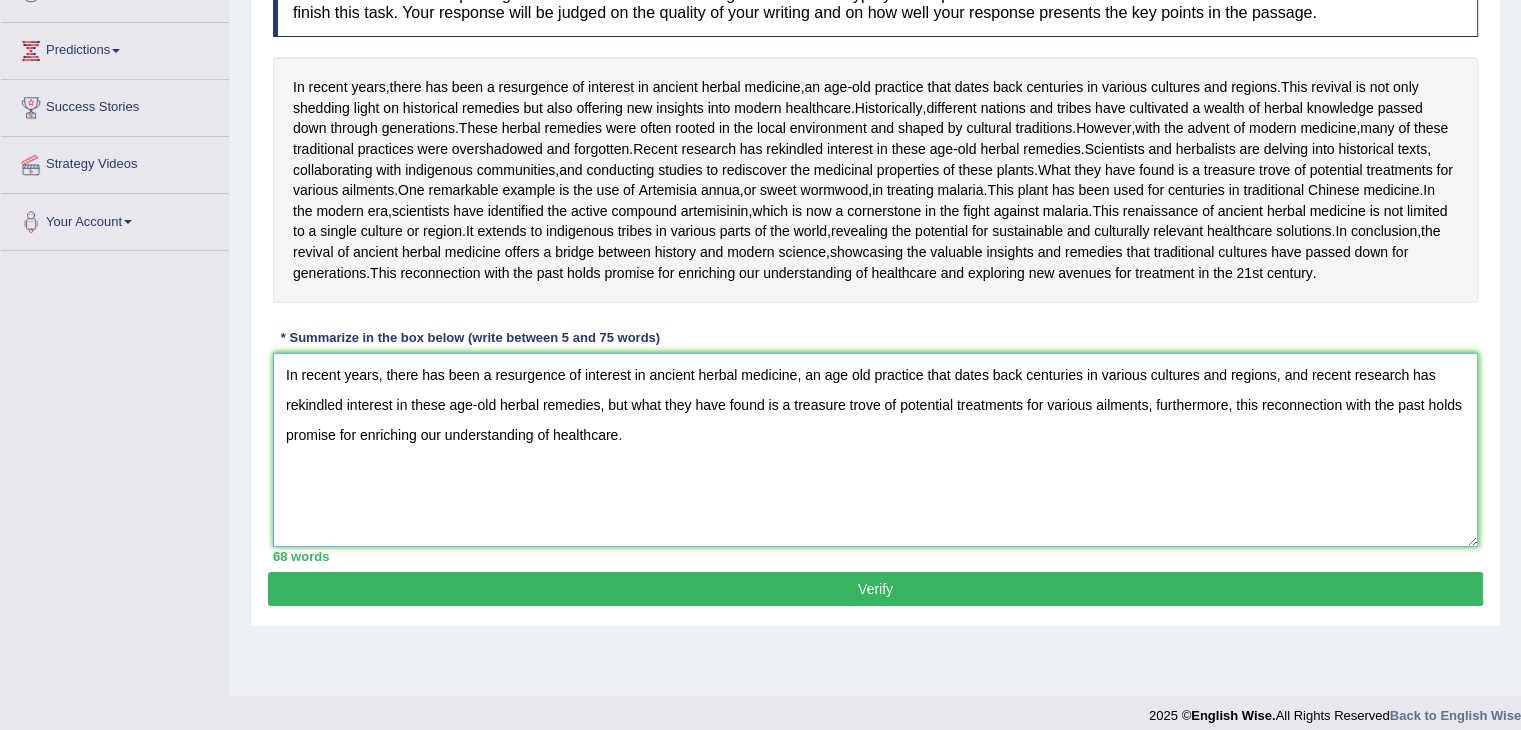 click on "In recent years, there has been a resurgence of interest in ancient herbal medicine, an age old practice that dates back centuries in various cultures and regions, and recent research has rekindled interest in these age-old herbal remedies, but what they have found is a treasure trove of potential treatments for various ailments, furthermore, this reconnection with the past holds promise for enriching our understanding of healthcare." at bounding box center [875, 450] 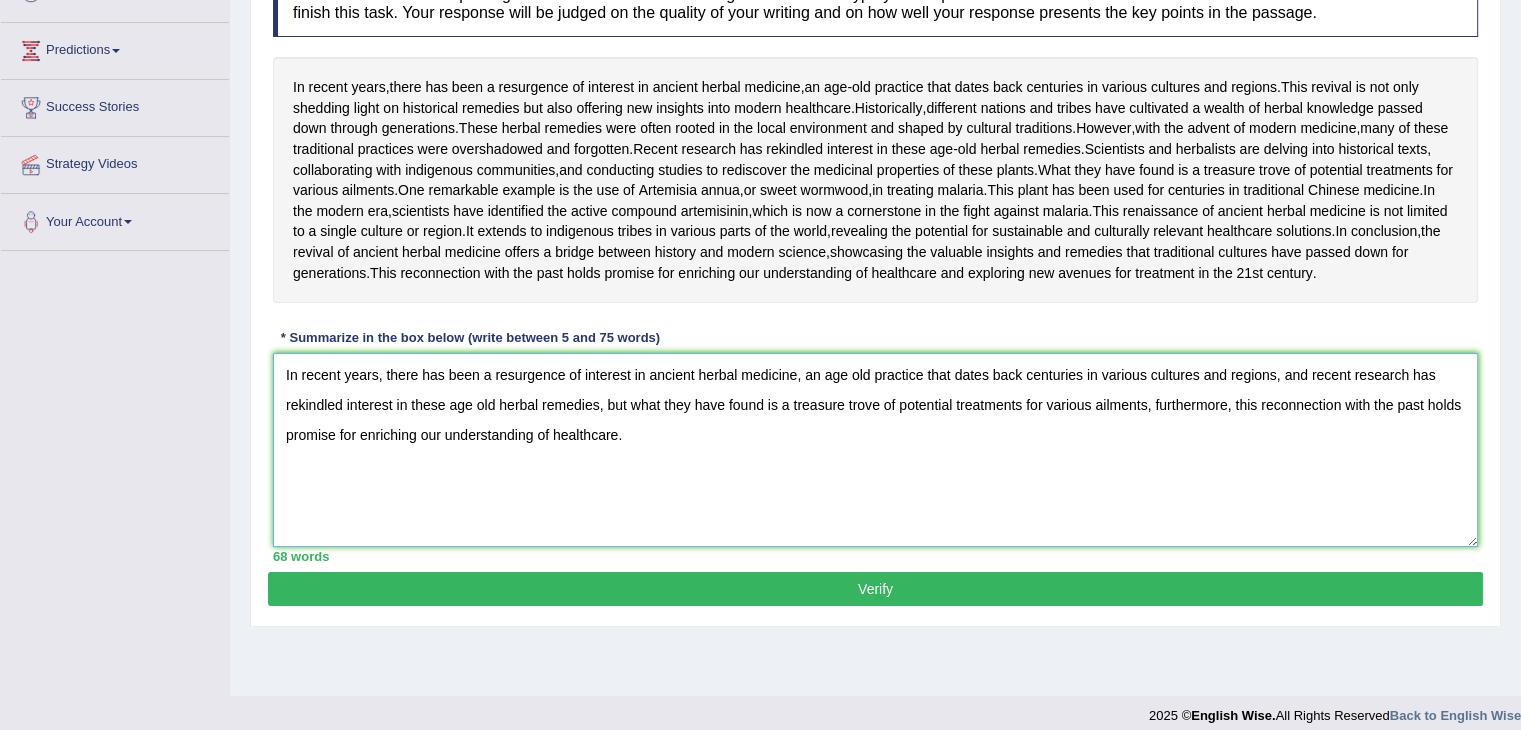 type on "In recent years, there has been a resurgence of interest in ancient herbal medicine, an age old practice that dates back centuries in various cultures and regions, and recent research has rekindled interest in these age old herbal remedies, but what they have found is a treasure trove of potential treatments for various ailments, furthermore, this reconnection with the past holds promise for enriching our understanding of healthcare." 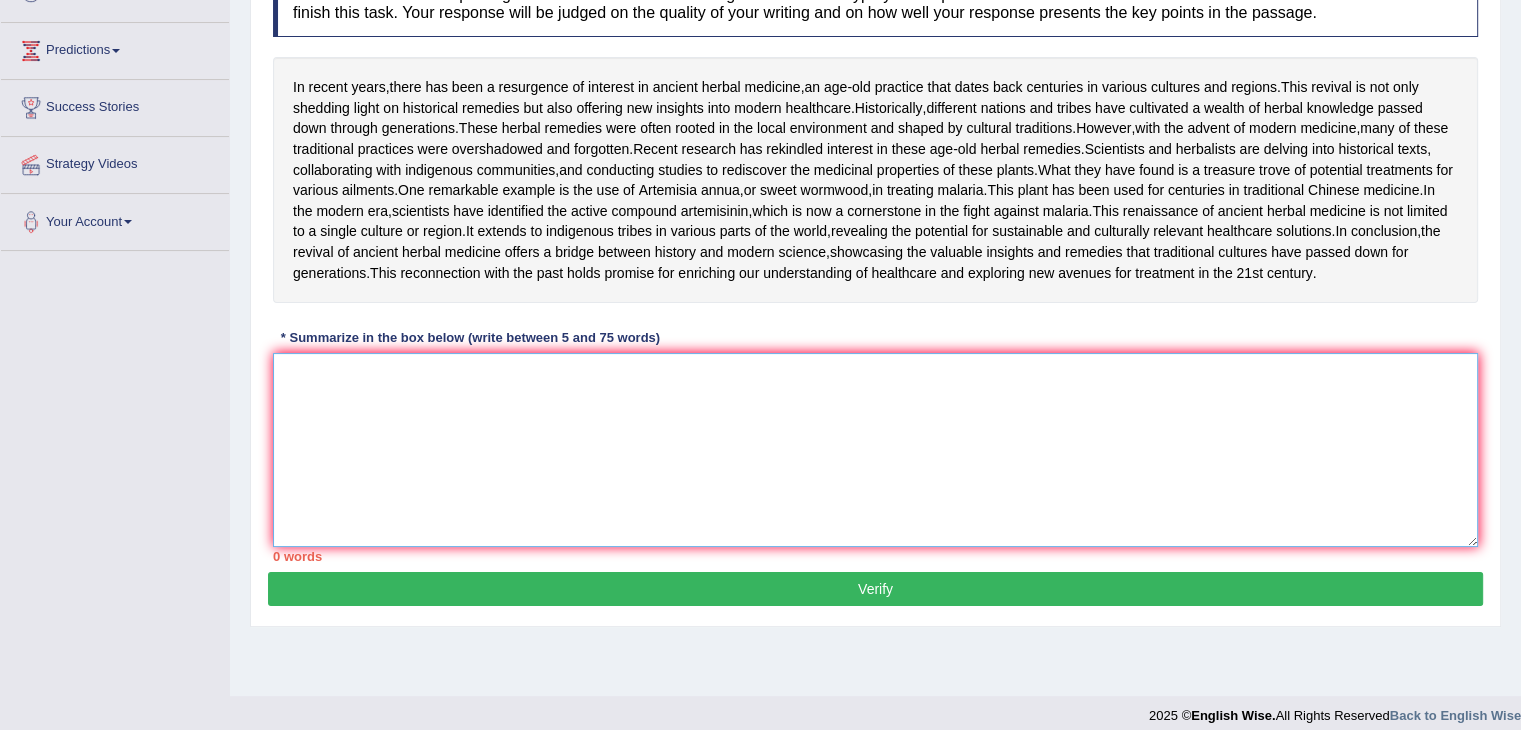 paste on "Different nations and tribes have cultivated a wealth of herbal knowledge passed down through generations, and with the advent of modern medicine, many of these traditional practices were overshadowed and forgotten, furthermore, scientists and herbalists are delving into historical texts, collaborating with indigenous communities, and conducting studies to redscover the medicinal properties of these plants, moreover, the revival of ancient herbal medicine offers a bridge between history and modern science." 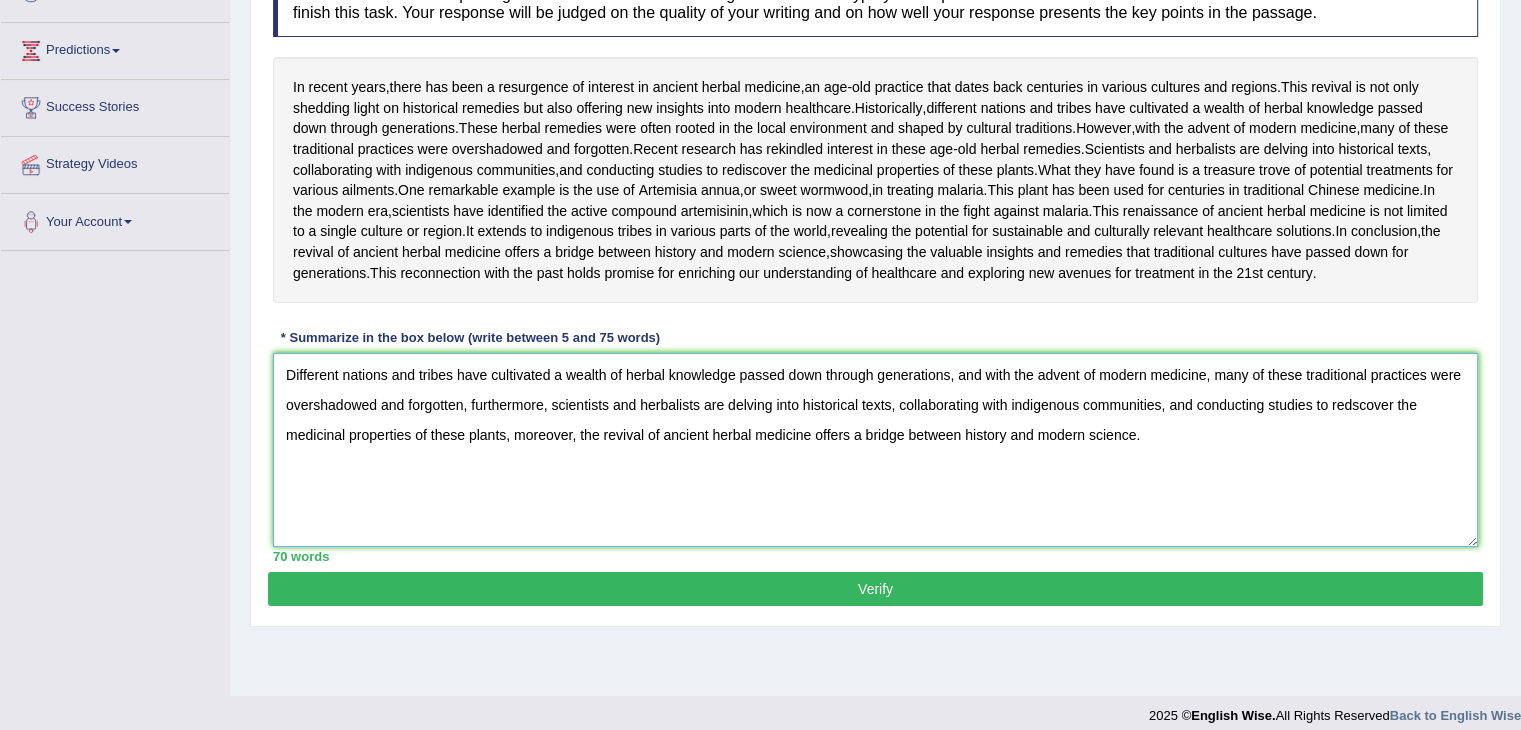 type on "Different nations and tribes have cultivated a wealth of herbal knowledge passed down through generations, and with the advent of modern medicine, many of these traditional practices were overshadowed and forgotten, furthermore, scientists and herbalists are delving into historical texts, collaborating with indigenous communities, and conducting studies to redscover the medicinal properties of these plants, moreover, the revival of ancient herbal medicine offers a bridge between history and modern science." 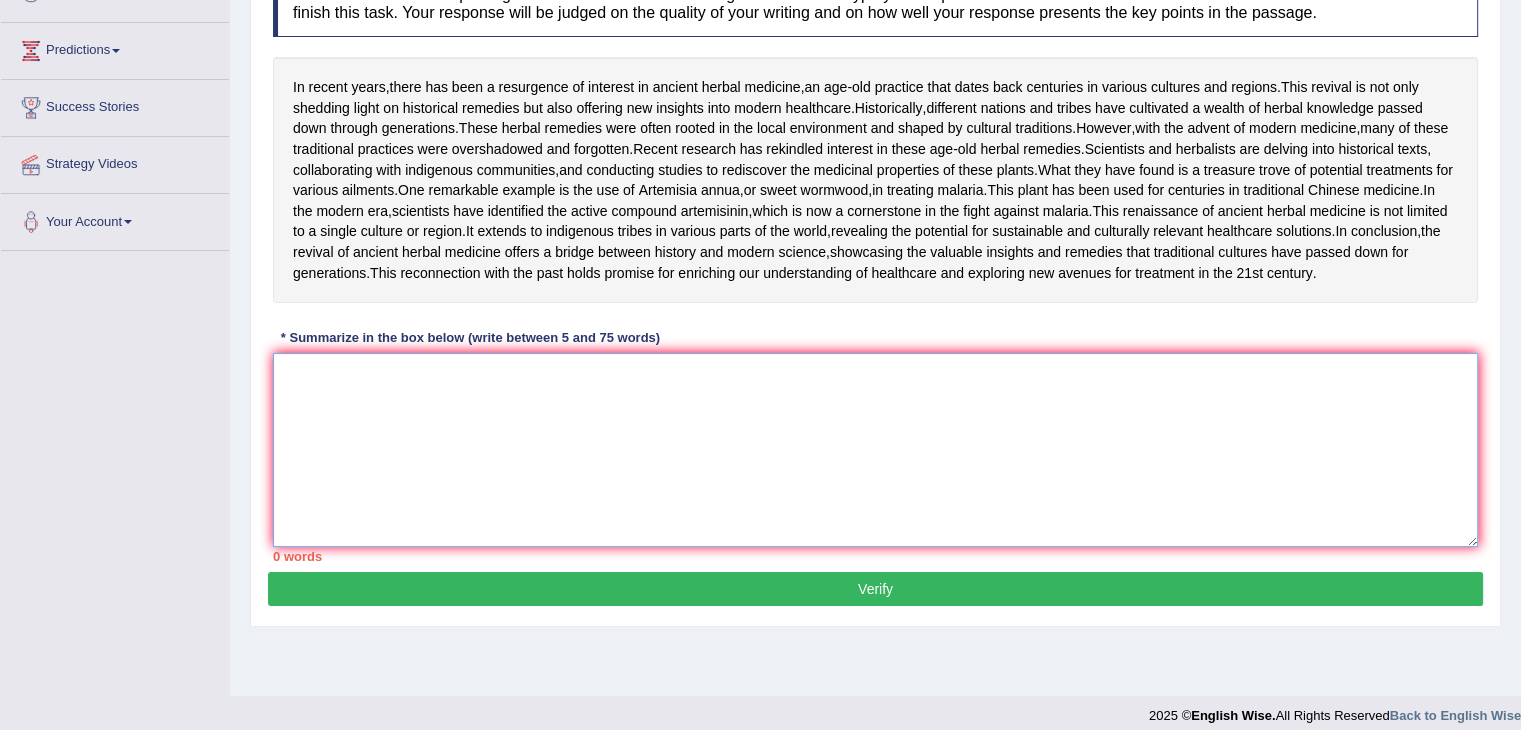 drag, startPoint x: 420, startPoint y: 628, endPoint x: 421, endPoint y: 616, distance: 12.0415945 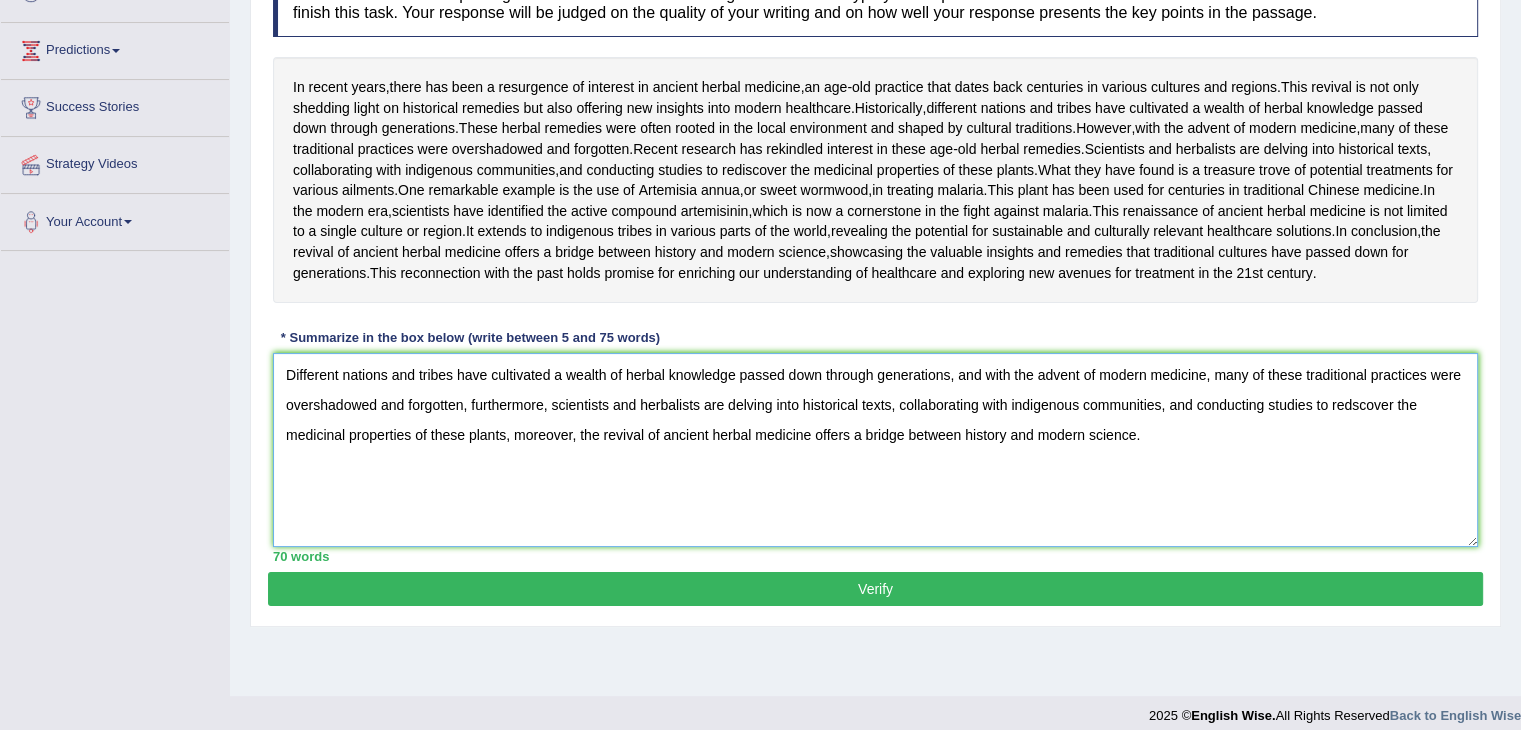 drag, startPoint x: 516, startPoint y: 583, endPoint x: 1376, endPoint y: 583, distance: 860 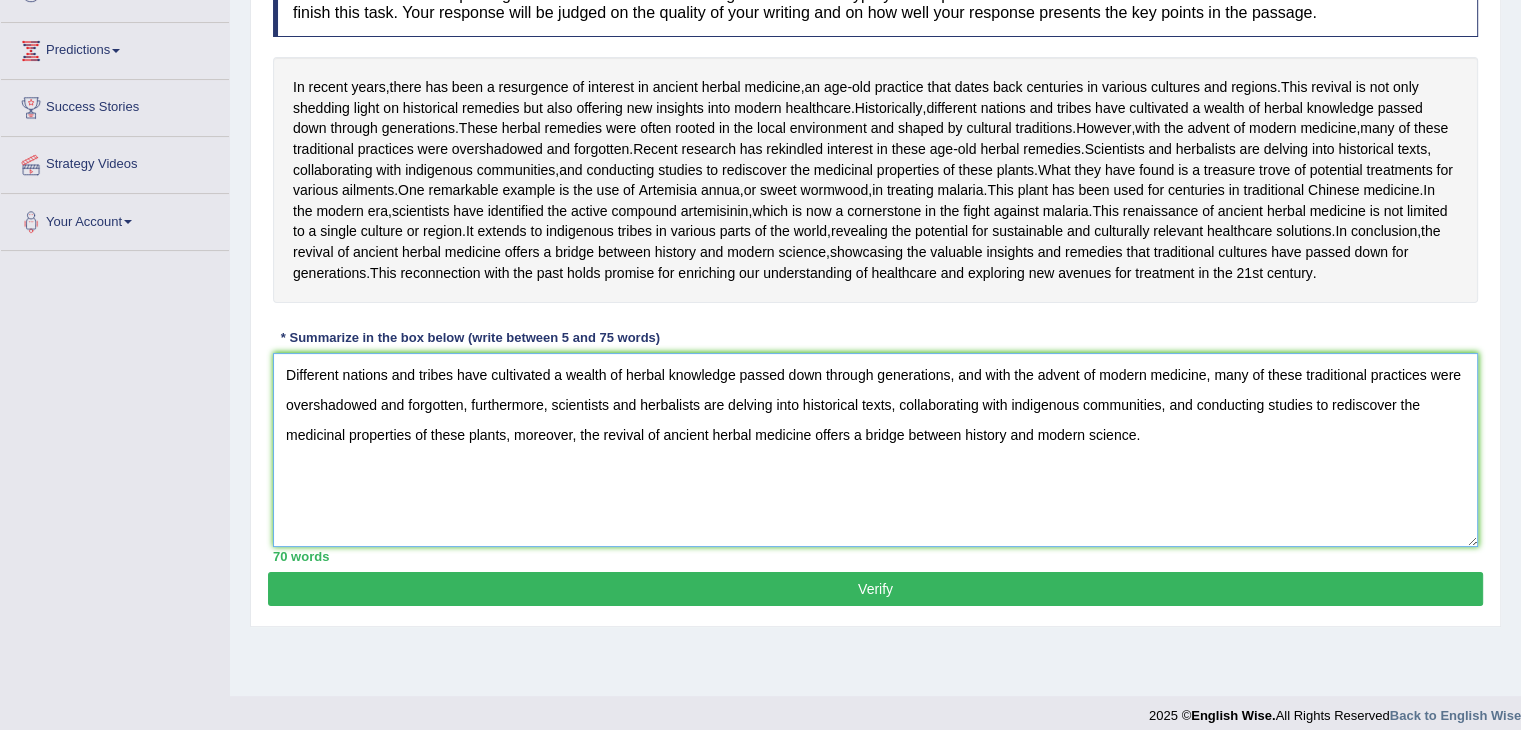type on "Different nations and tribes have cultivated a wealth of herbal knowledge passed down through generations, and with the advent of modern medicine, many of these traditional practices were overshadowed and forgotten, furthermore, scientists and herbalists are delving into historical texts, collaborating with indigenous communities, and conducting studies to rediscover the medicinal properties of these plants, moreover, the revival of ancient herbal medicine offers a bridge between history and modern science." 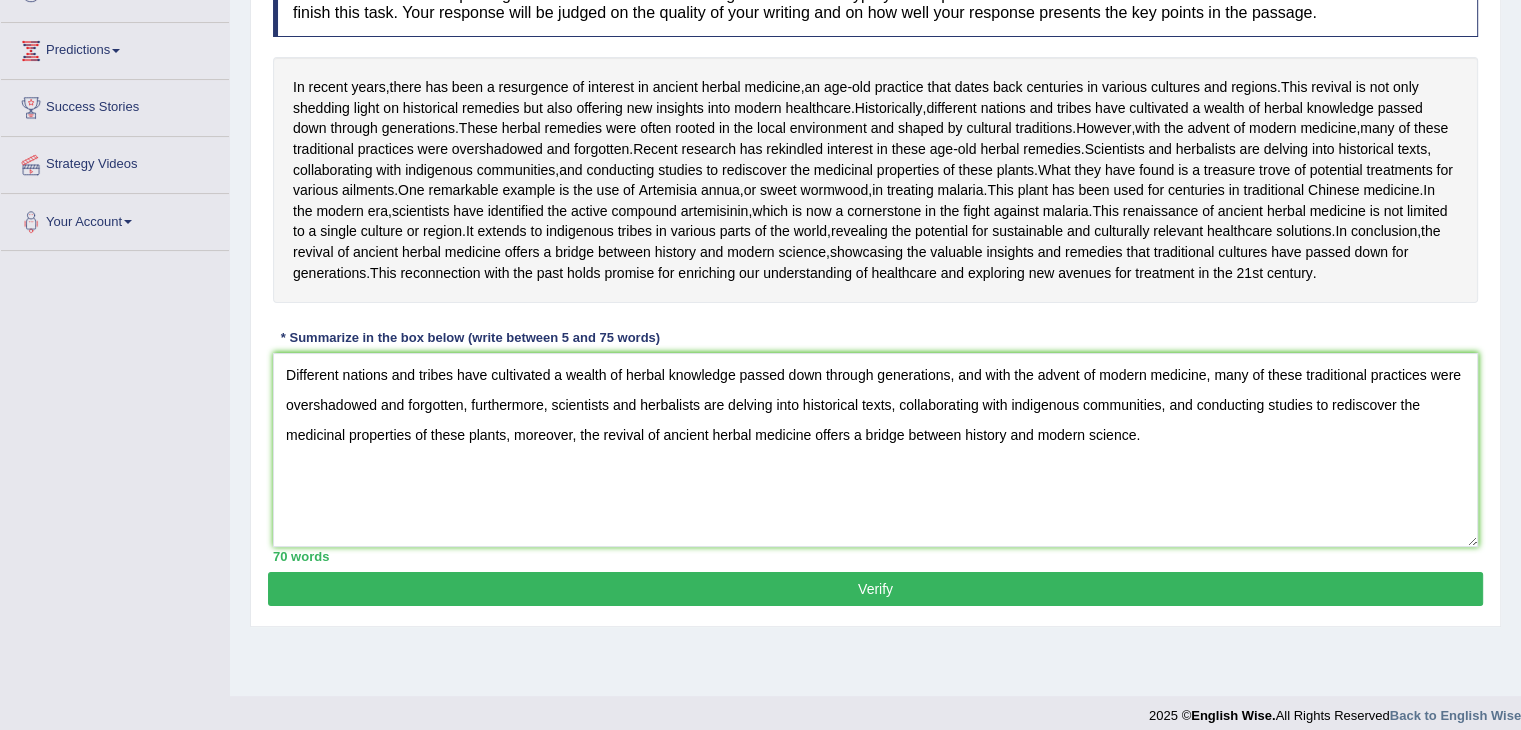 drag, startPoint x: 268, startPoint y: 502, endPoint x: 289, endPoint y: 516, distance: 25.23886 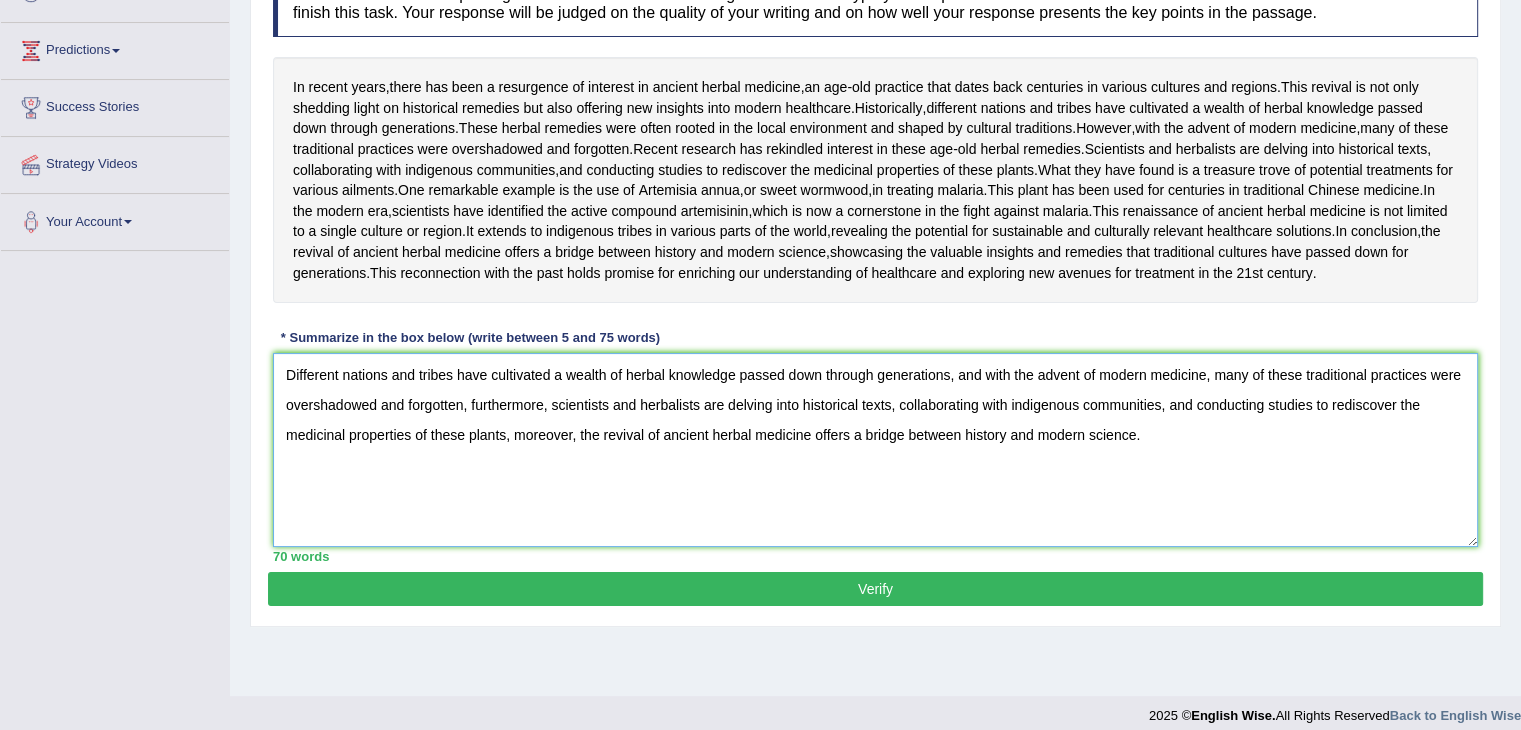 drag, startPoint x: 275, startPoint y: 506, endPoint x: 1188, endPoint y: 657, distance: 925.4026 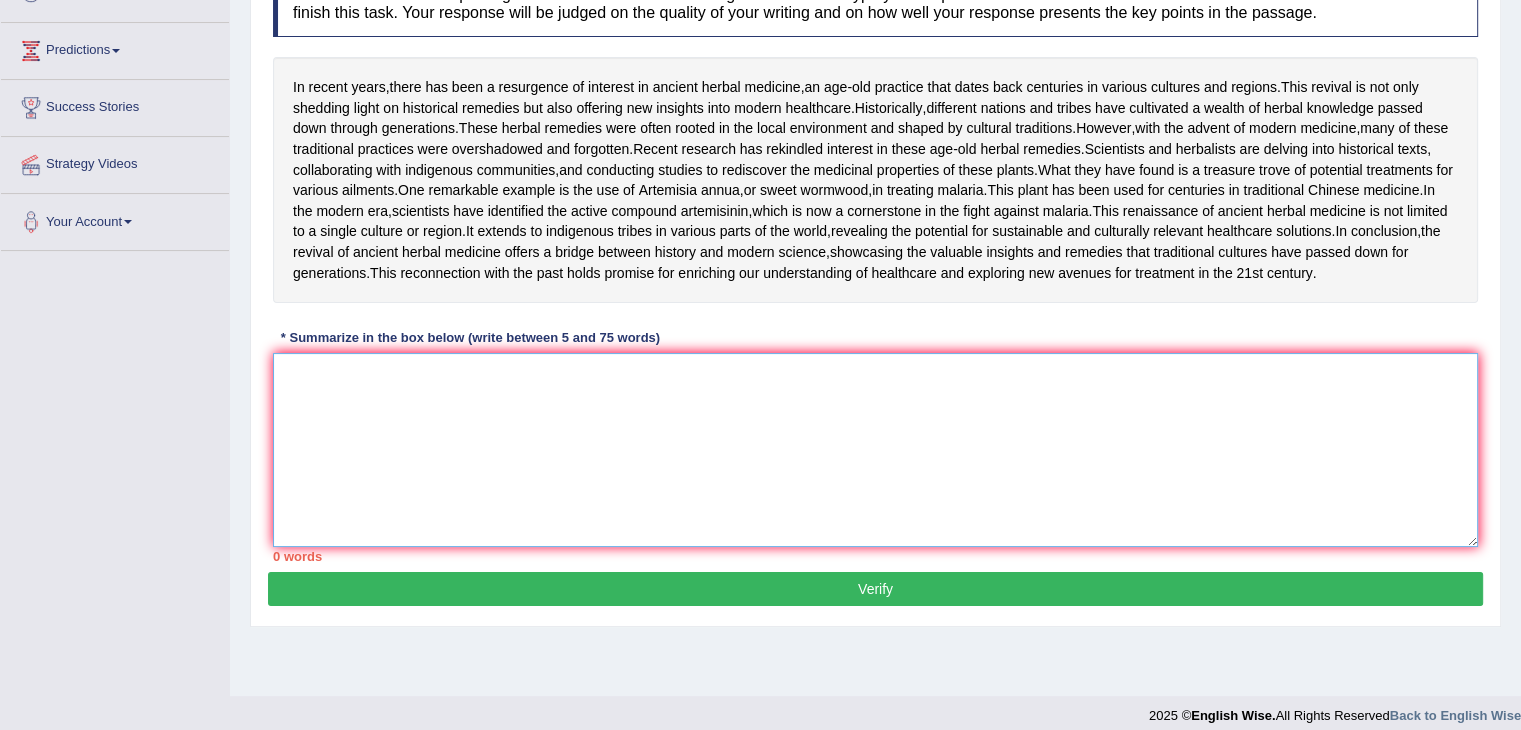 paste on "in recent years, there has been a resurgence of interest in herbal medicine and shedding light on historical remuddles but also offering new insights into modern healthcare, furthermore historically, different nations and tribes have cultivated a wealth of herbal knowledge passed down through generations, moreover this renaissance of ancient herbal medicine is not limited to a single culture or region." 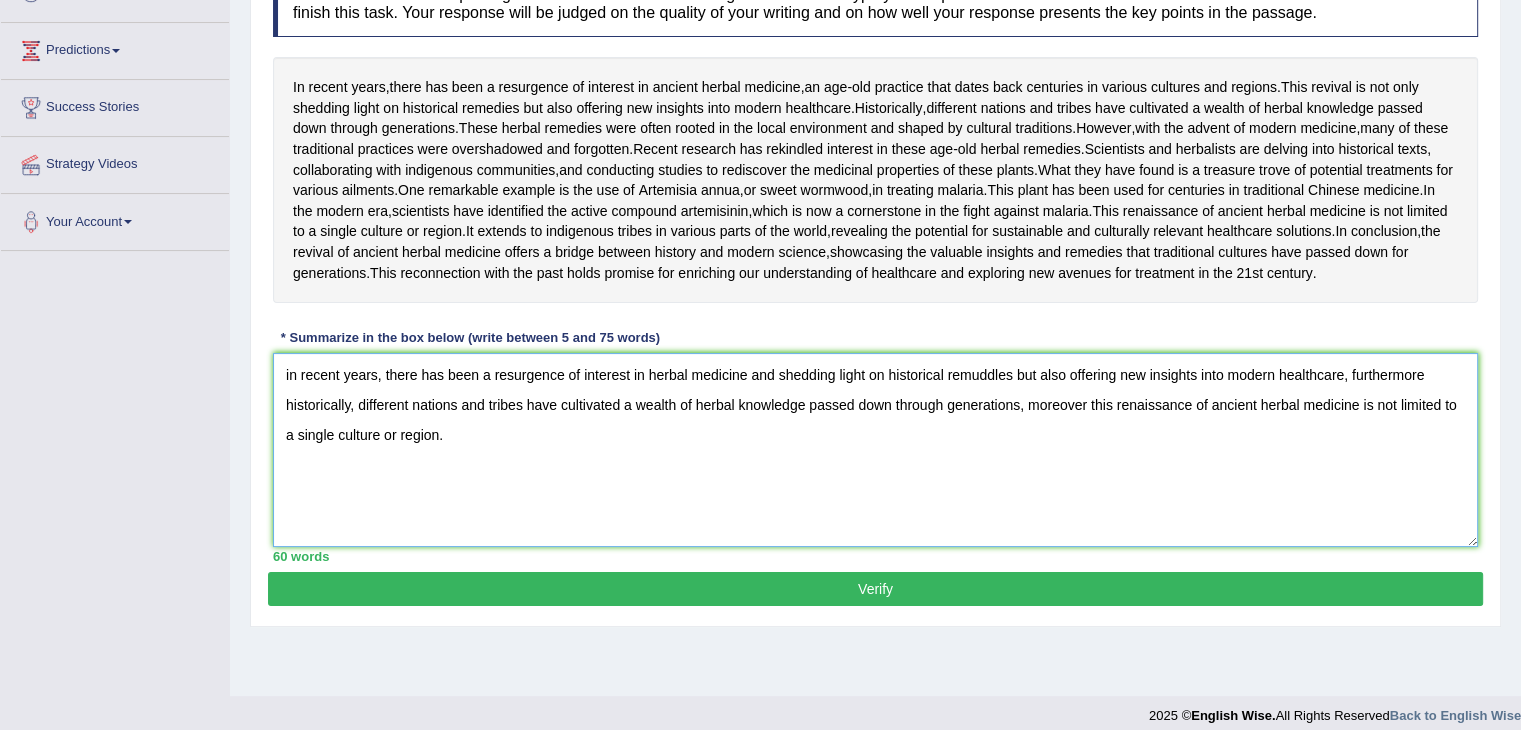 click on "in recent years, there has been a resurgence of interest in herbal medicine and shedding light on historical remuddles but also offering new insights into modern healthcare, furthermore historically, different nations and tribes have cultivated a wealth of herbal knowledge passed down through generations, moreover this renaissance of ancient herbal medicine is not limited to a single culture or region." at bounding box center [875, 450] 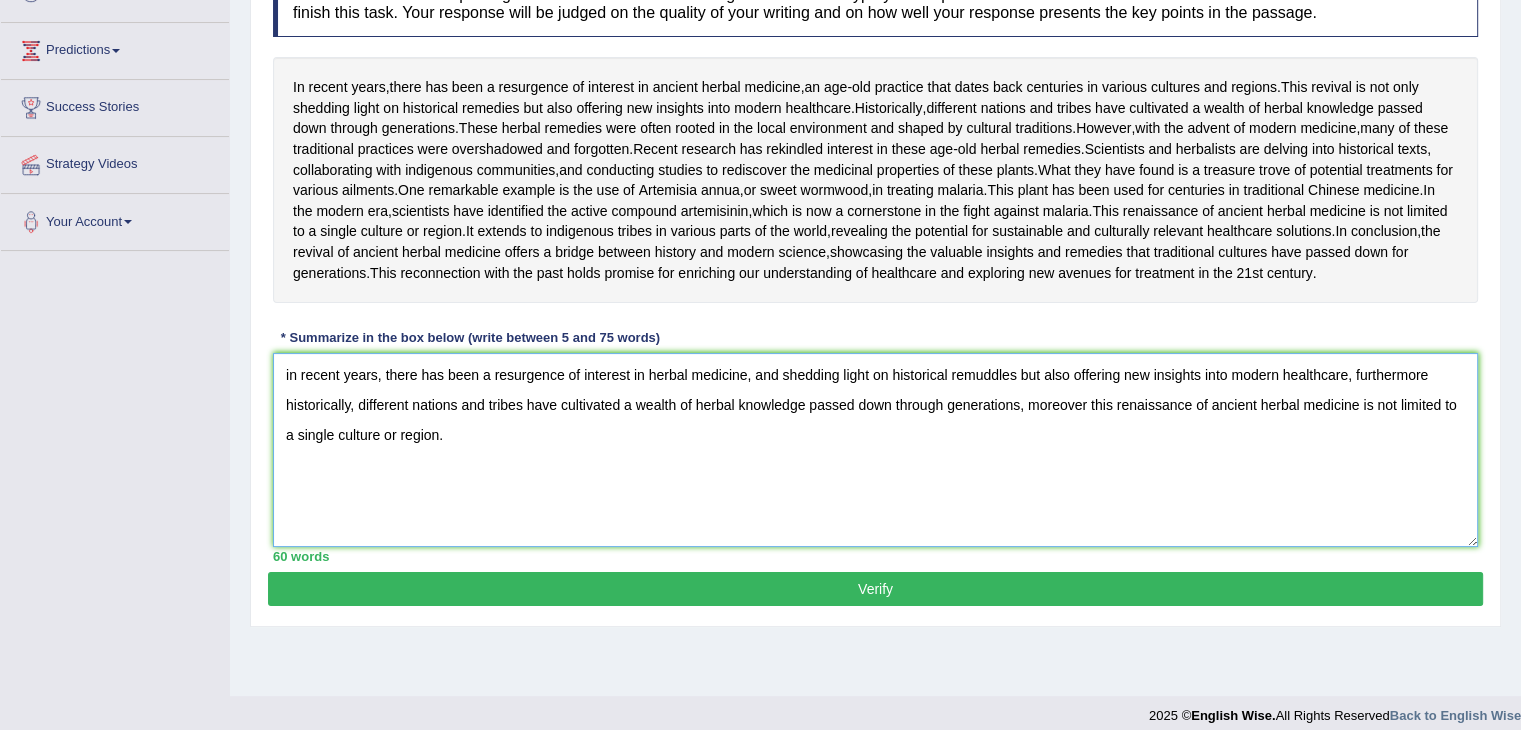 drag, startPoint x: 1428, startPoint y: 518, endPoint x: 1429, endPoint y: 532, distance: 14.035668 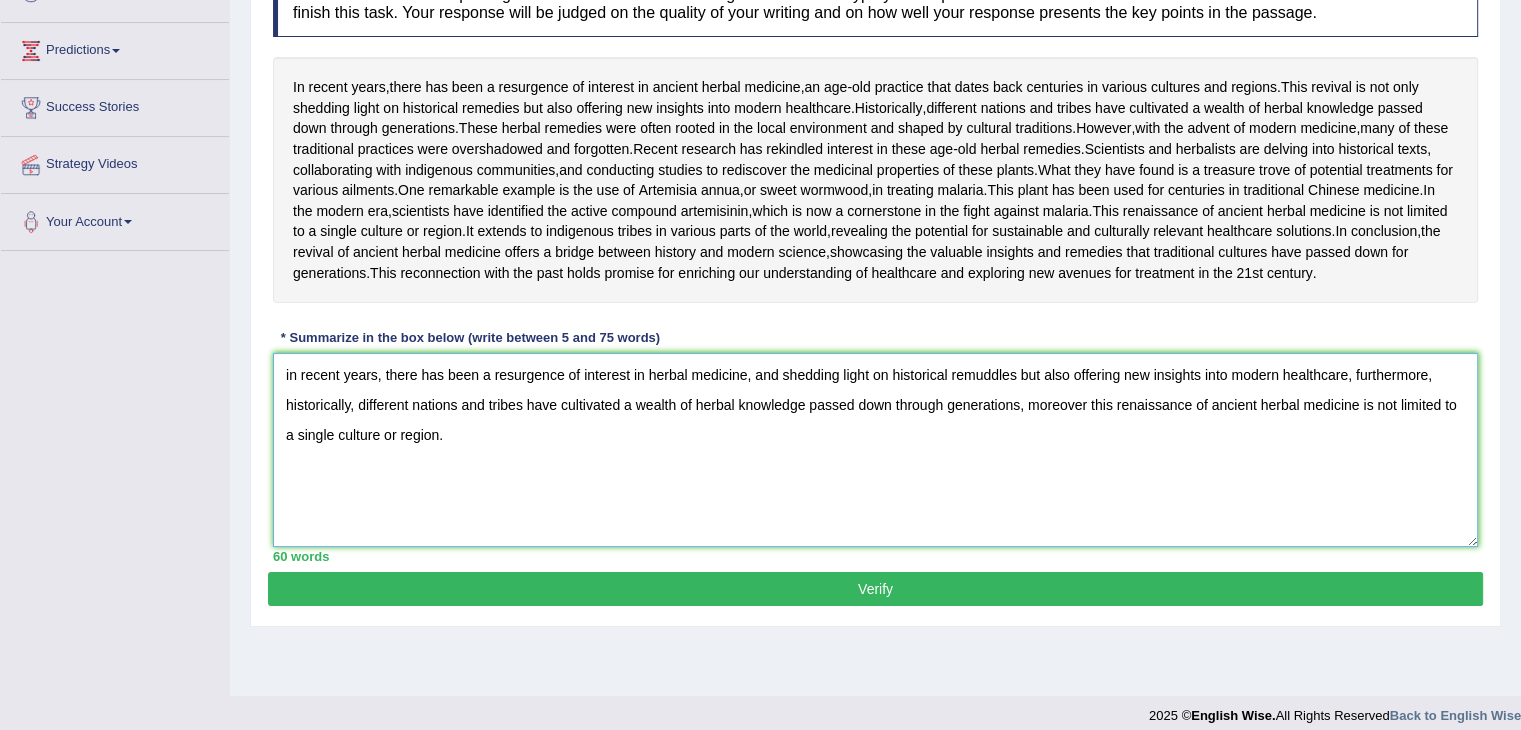 click on "in recent years, there has been a resurgence of interest in herbal medicine, and shedding light on historical remuddles but also offering new insights into modern healthcare, furthermore, historically, different nations and tribes have cultivated a wealth of herbal knowledge passed down through generations, moreover this renaissance of ancient herbal medicine is not limited to a single culture or region." at bounding box center (875, 450) 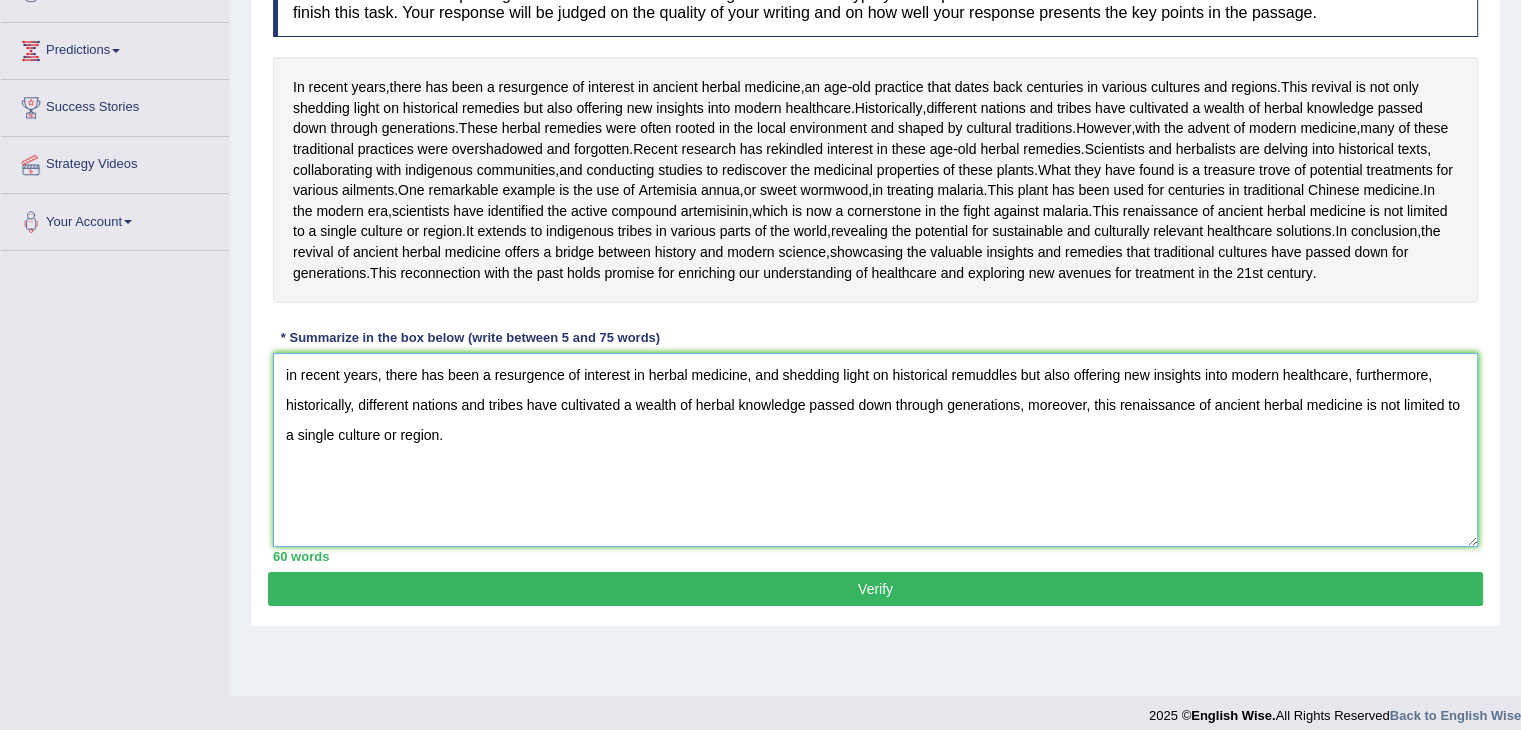 drag, startPoint x: 1116, startPoint y: 544, endPoint x: 1093, endPoint y: 544, distance: 23 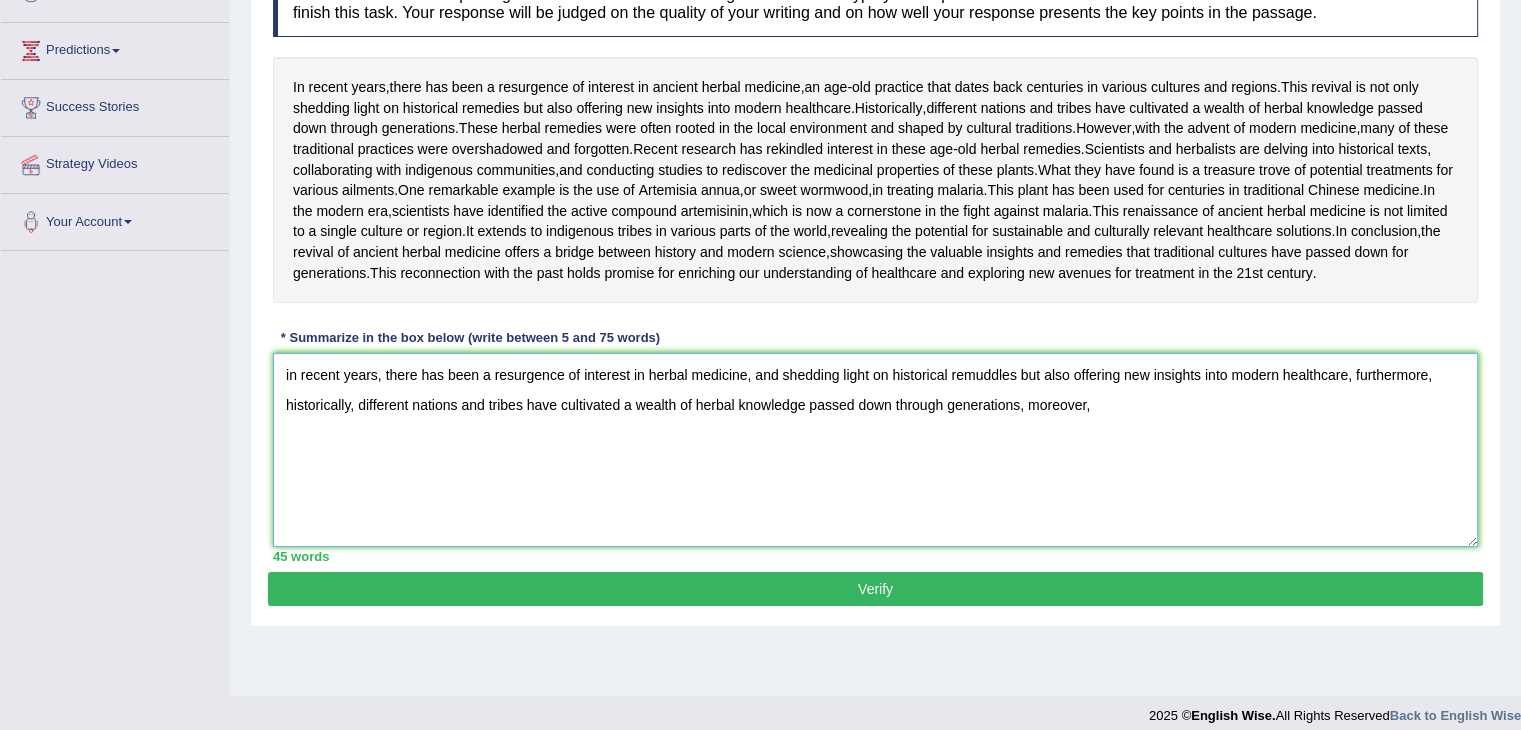 drag, startPoint x: 285, startPoint y: 507, endPoint x: 1179, endPoint y: 586, distance: 897.4837 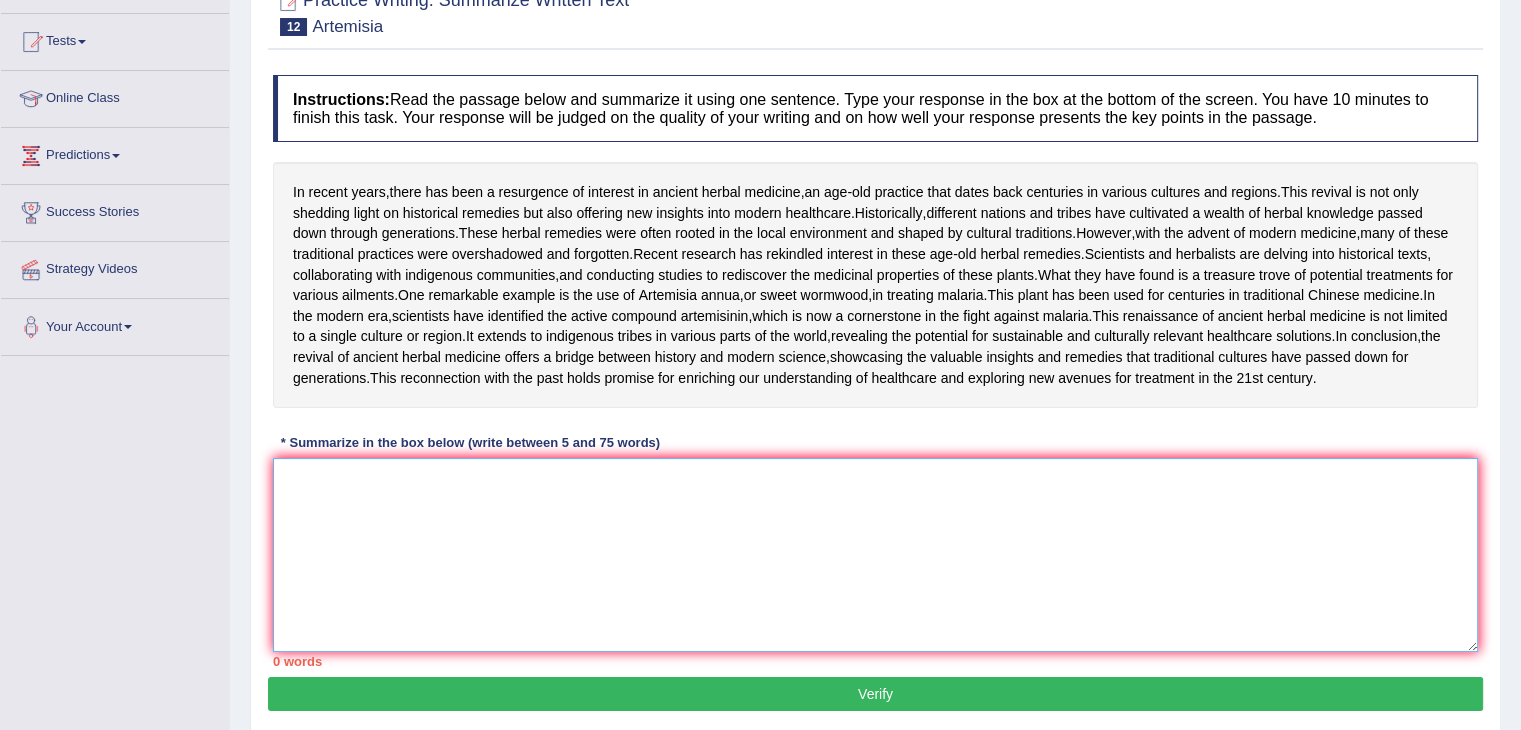 scroll, scrollTop: 4, scrollLeft: 0, axis: vertical 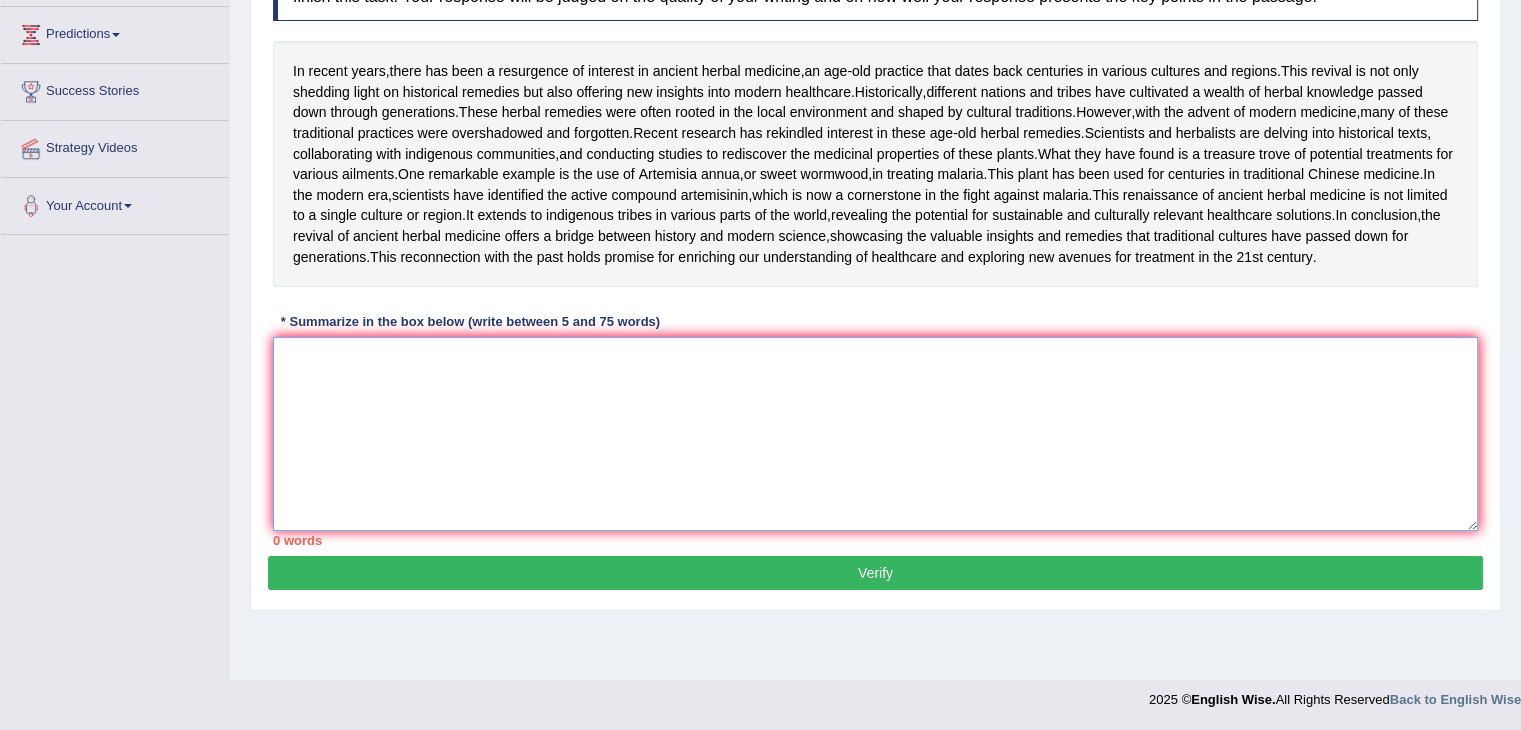 drag, startPoint x: 580, startPoint y: 471, endPoint x: 587, endPoint y: 442, distance: 29.832869 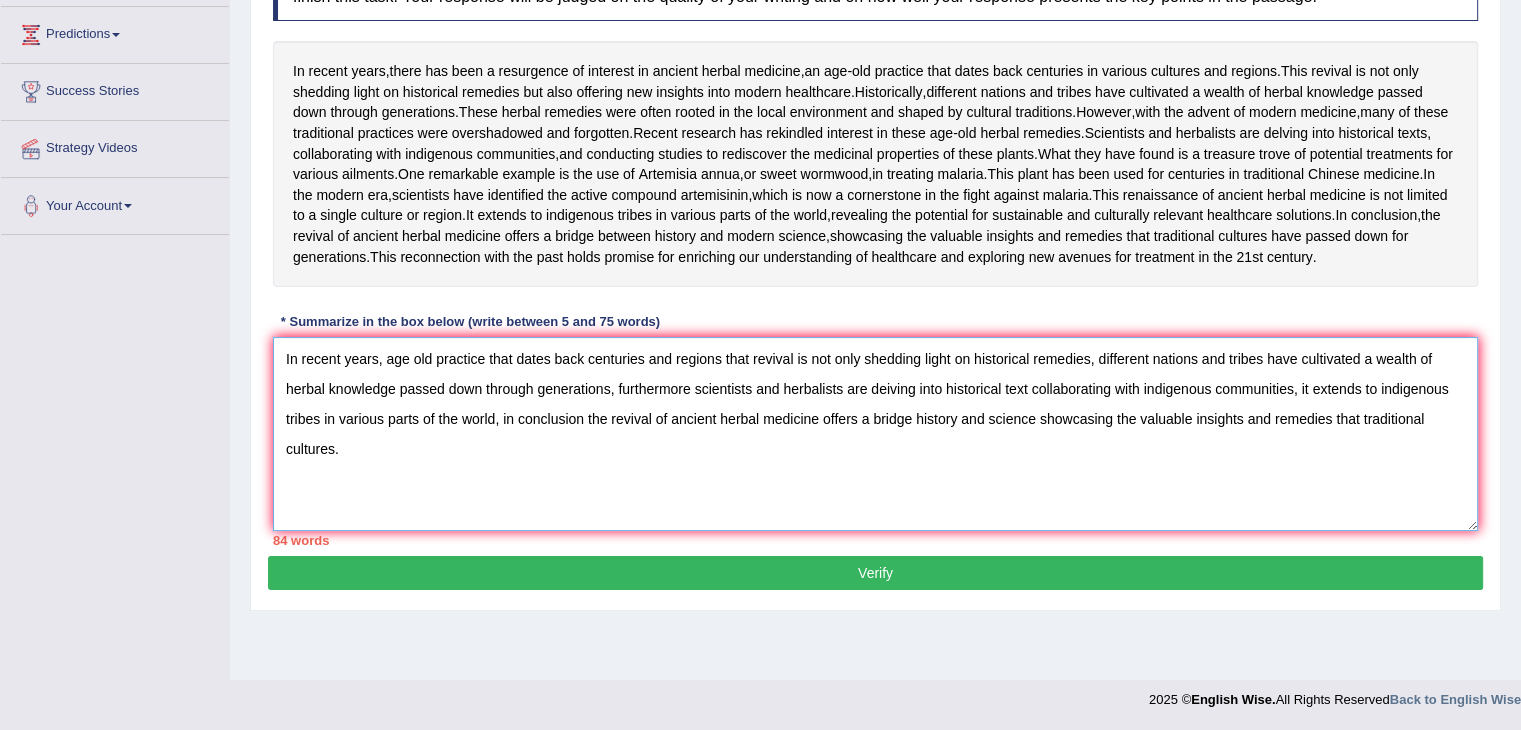 scroll, scrollTop: 304, scrollLeft: 0, axis: vertical 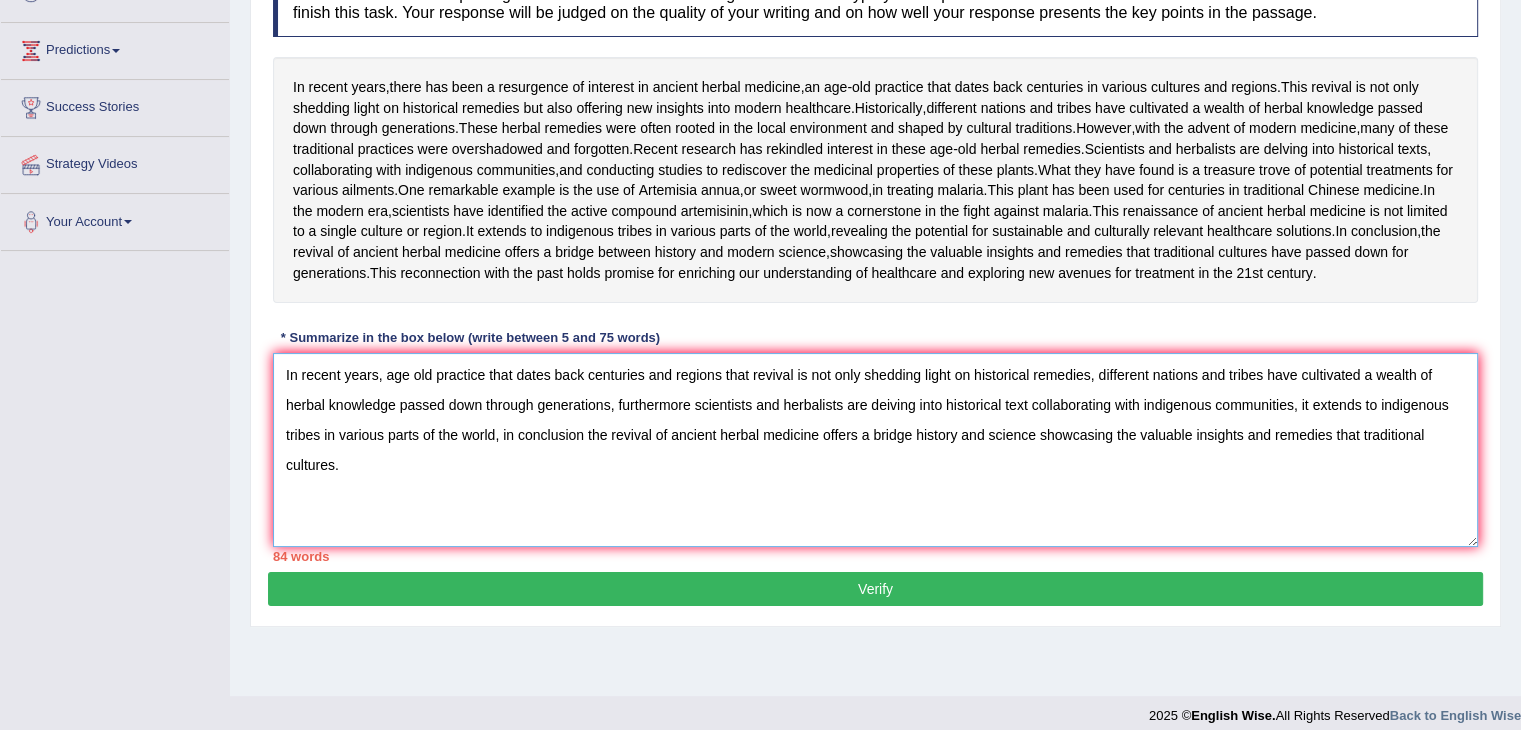 click on "In recent years, age old practice that dates back centuries and regions that revival is not only shedding light on historical remedies, different nations and tribes have cultivated a wealth of herbal knowledge passed down through generations, furthermore scientists and herbalists are deiving into historical text collaborating with indigenous communities, it extends to indigenous tribes in various parts of the world, in conclusion the revival of ancient herbal medicine offers a bridge history and science showcasing the valuable insights and remedies that traditional cultures." at bounding box center [875, 450] 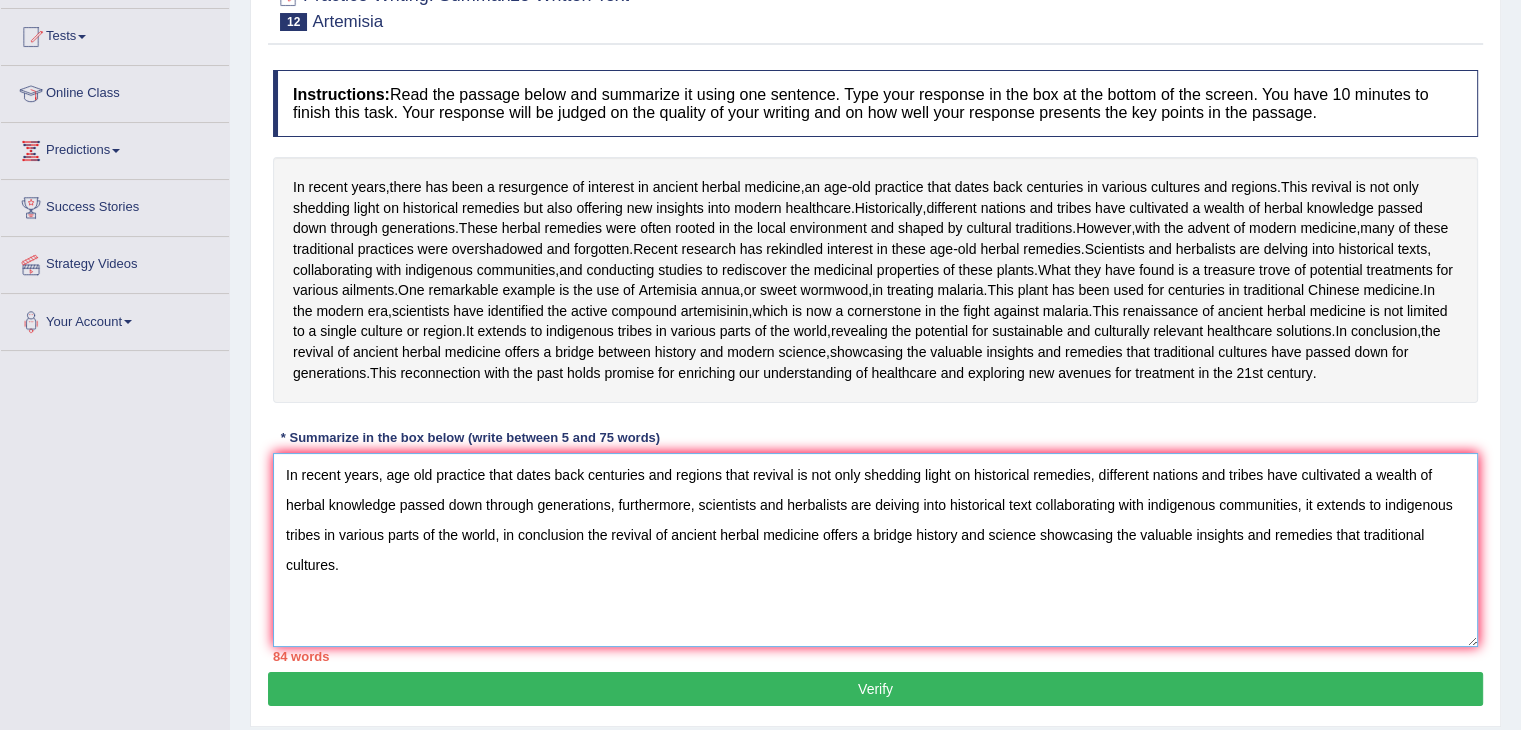 scroll, scrollTop: 204, scrollLeft: 0, axis: vertical 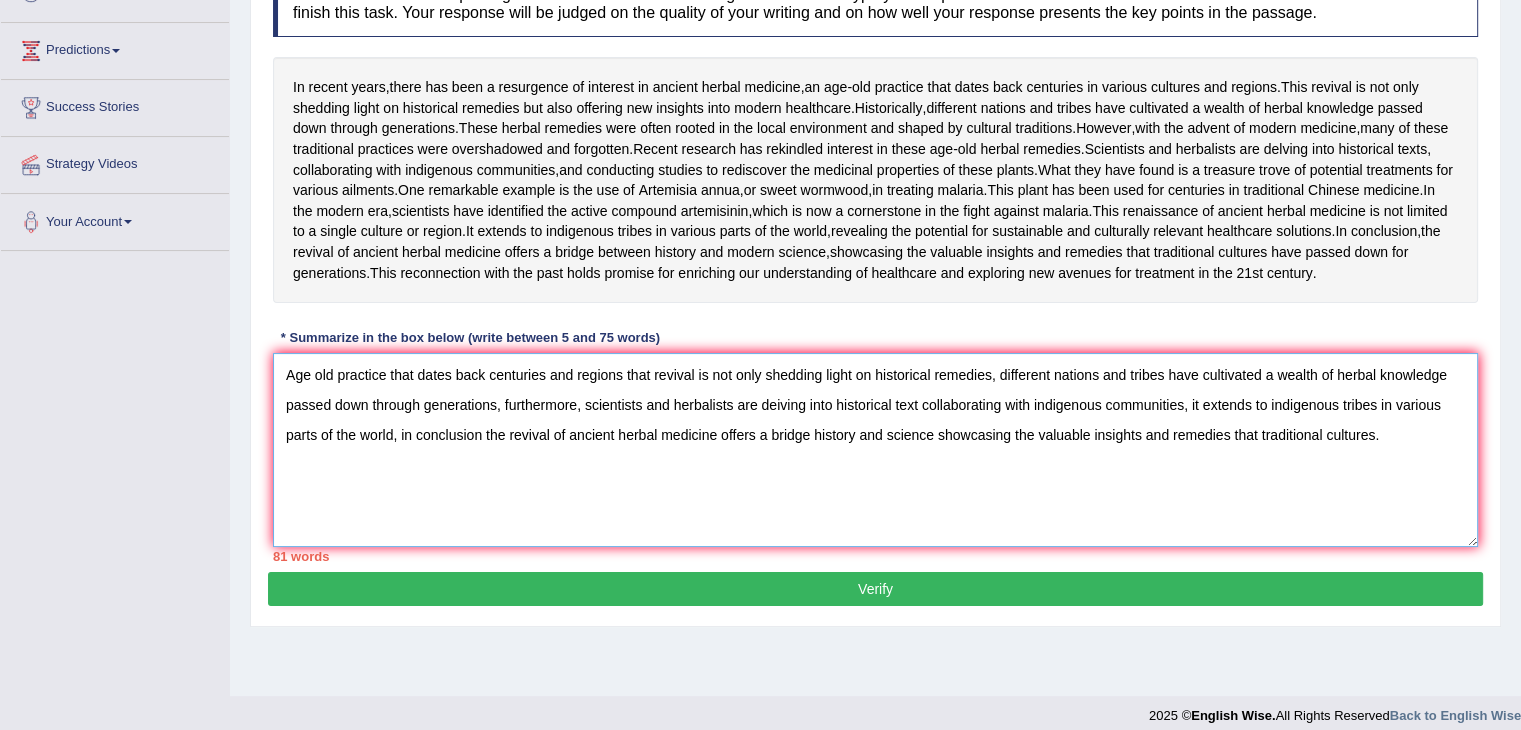 drag, startPoint x: 278, startPoint y: 515, endPoint x: 986, endPoint y: 684, distance: 727.8908 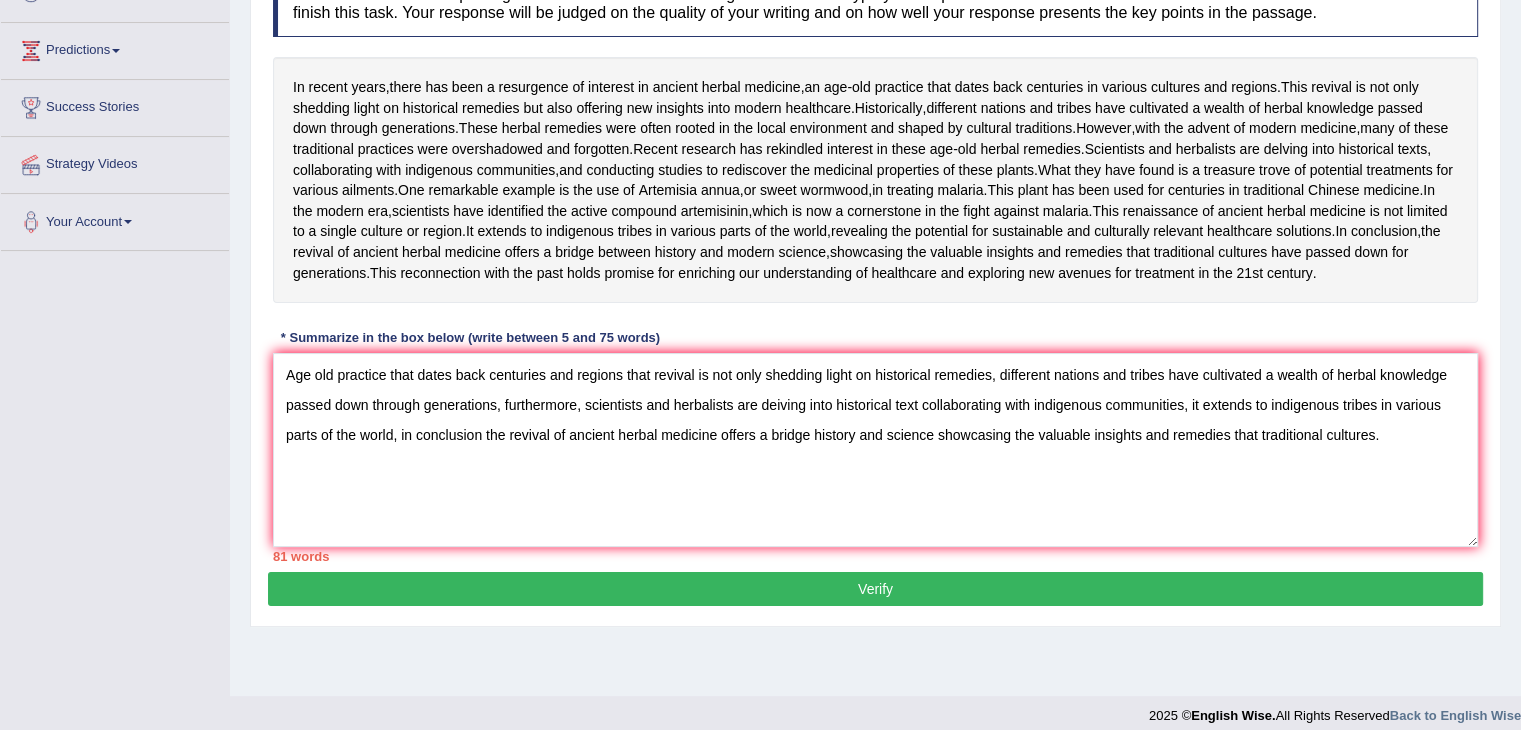 click on "81 words" at bounding box center (875, 556) 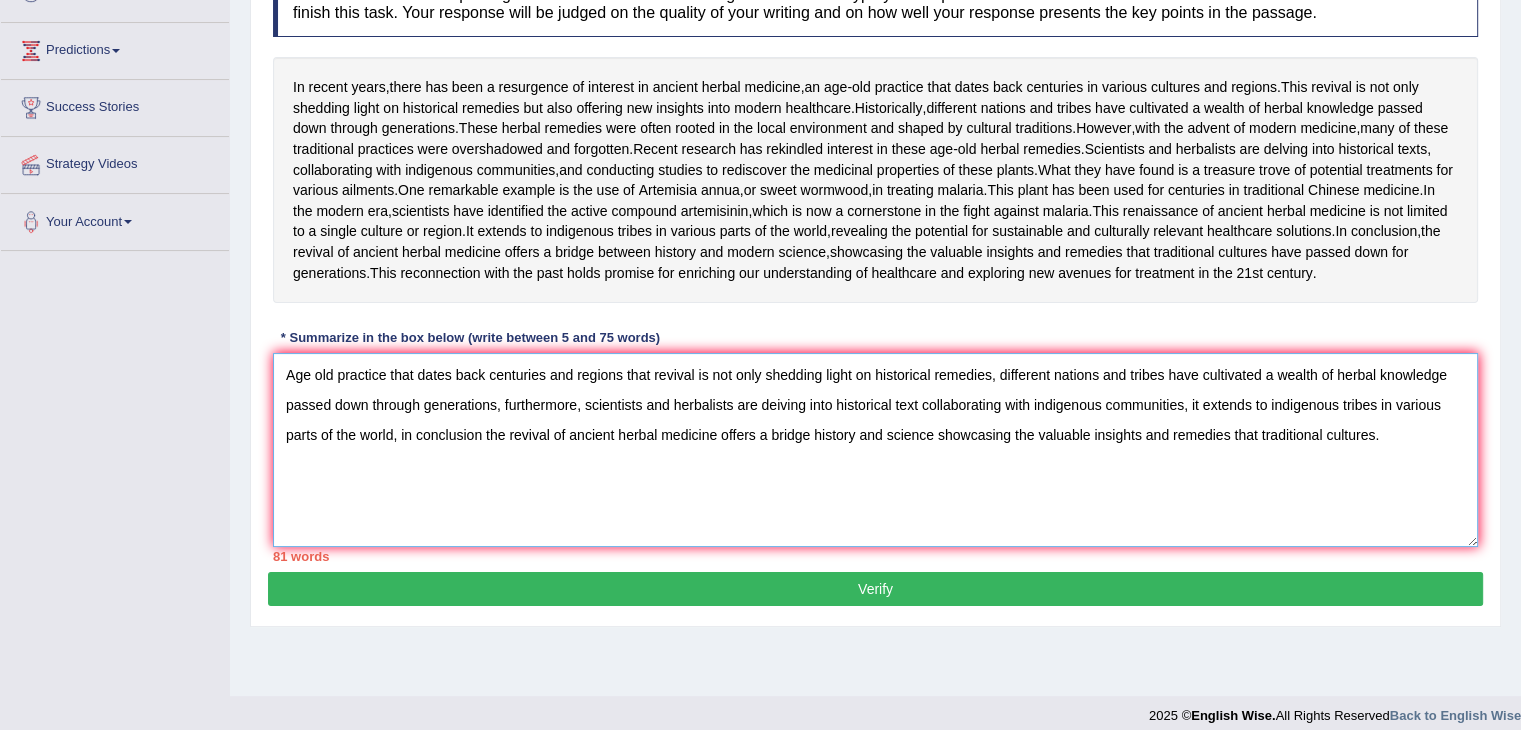 click on "Age old practice that dates back centuries and regions that revival is not only shedding light on historical remedies, different nations and tribes have cultivated a wealth of herbal knowledge passed down through generations, furthermore, scientists and herbalists are deiving into historical text collaborating with indigenous communities, it extends to indigenous tribes in various parts of the world, in conclusion the revival of ancient herbal medicine offers a bridge history and science showcasing the valuable insights and remedies that traditional cultures." at bounding box center (875, 450) 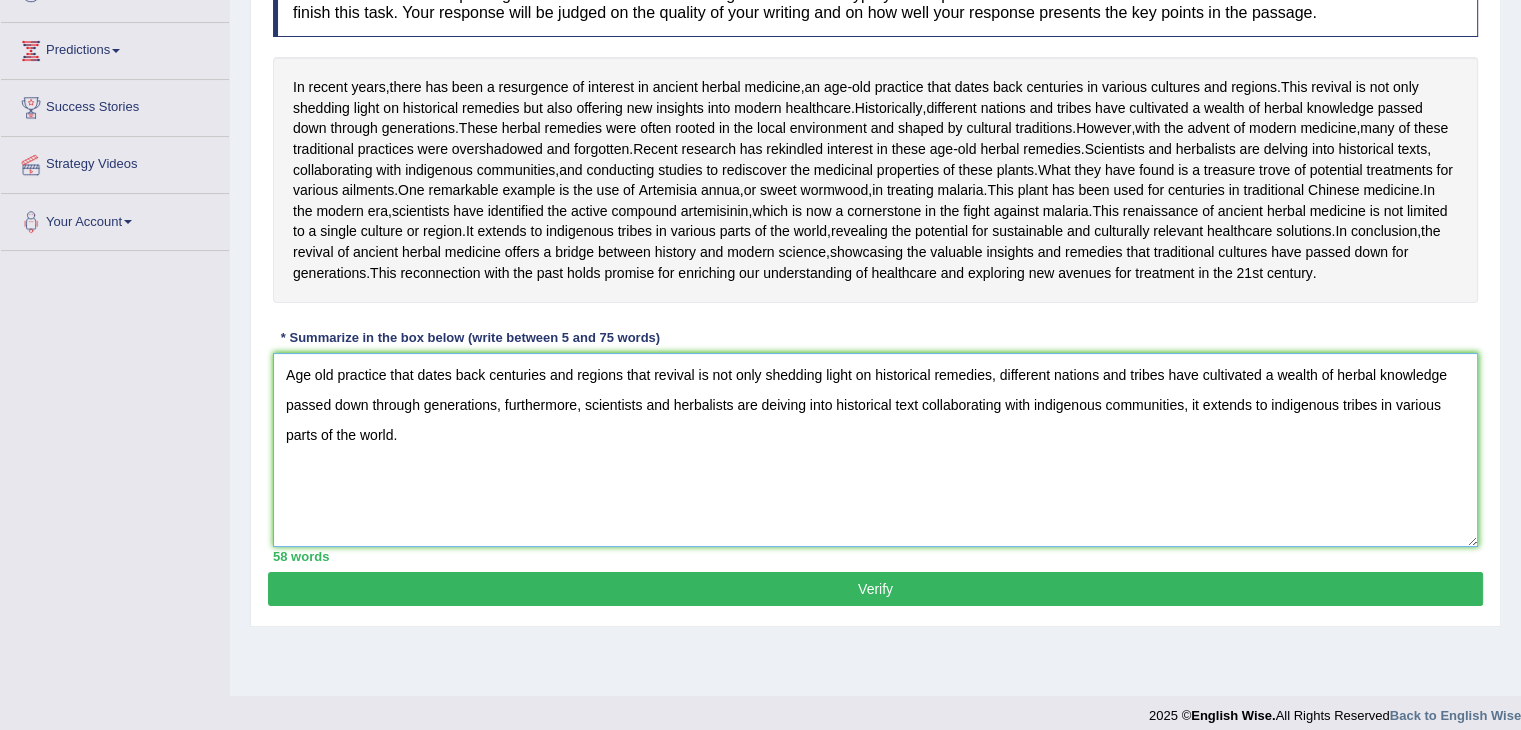 drag, startPoint x: 620, startPoint y: 515, endPoint x: 652, endPoint y: 543, distance: 42.520584 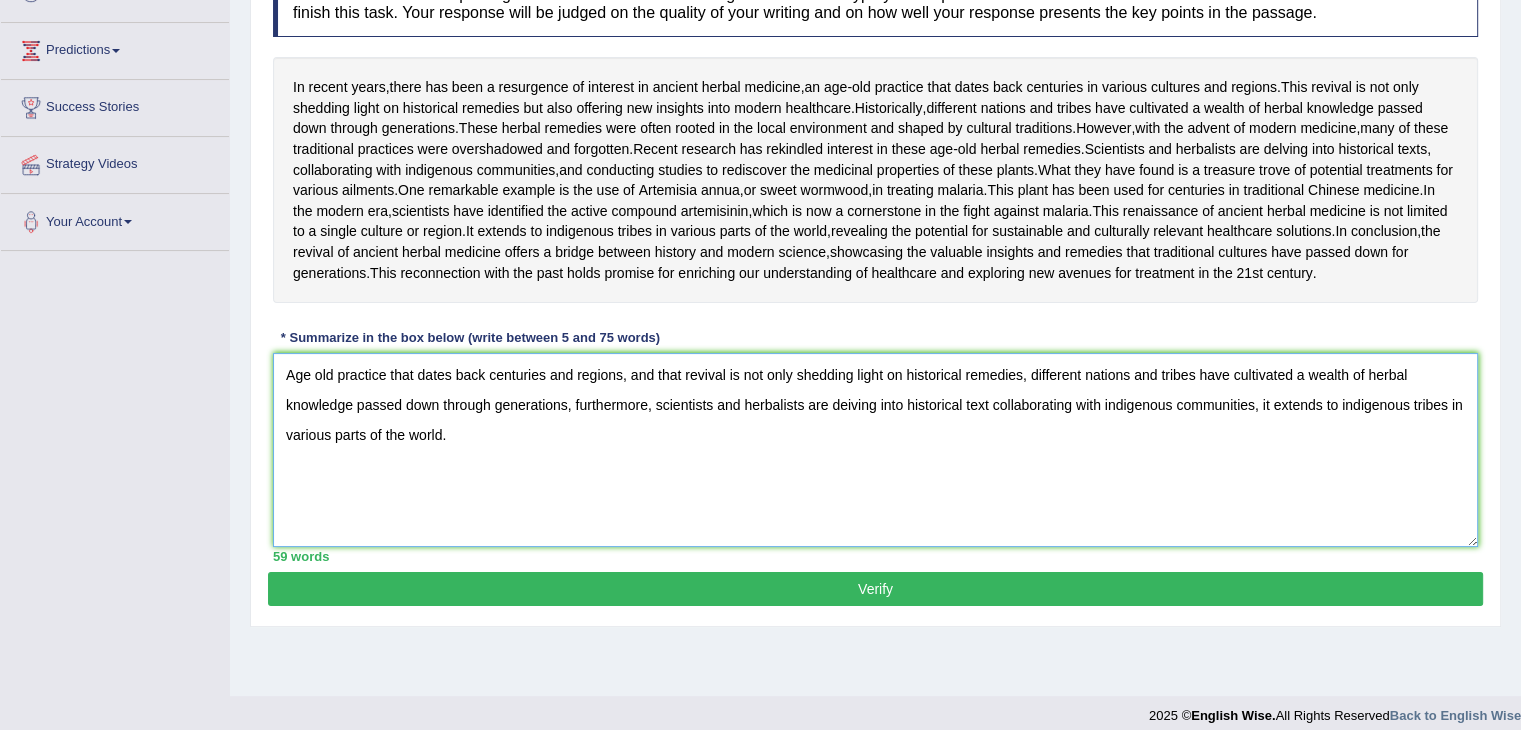 drag, startPoint x: 681, startPoint y: 516, endPoint x: 687, endPoint y: 531, distance: 16.155495 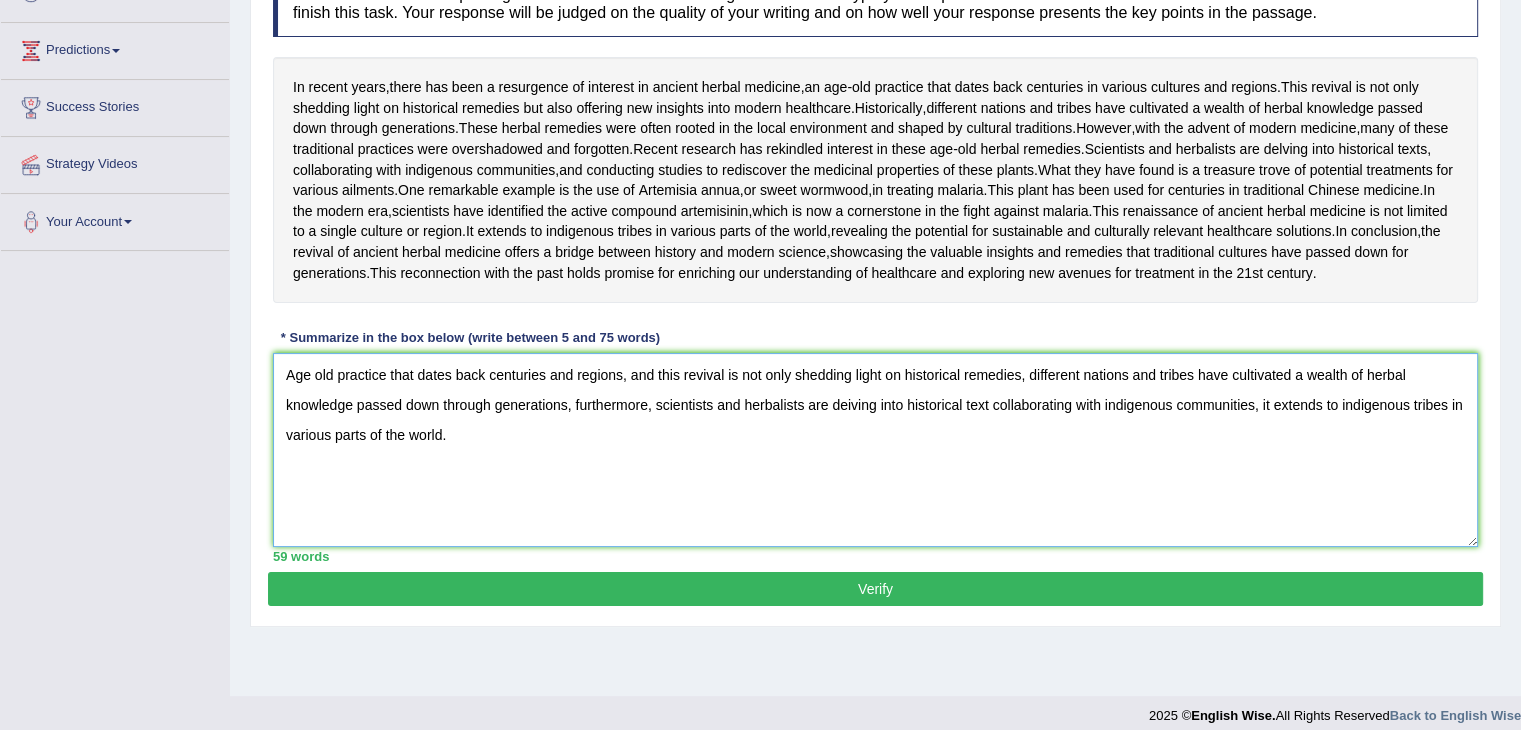 drag, startPoint x: 1028, startPoint y: 517, endPoint x: 656, endPoint y: 512, distance: 372.0336 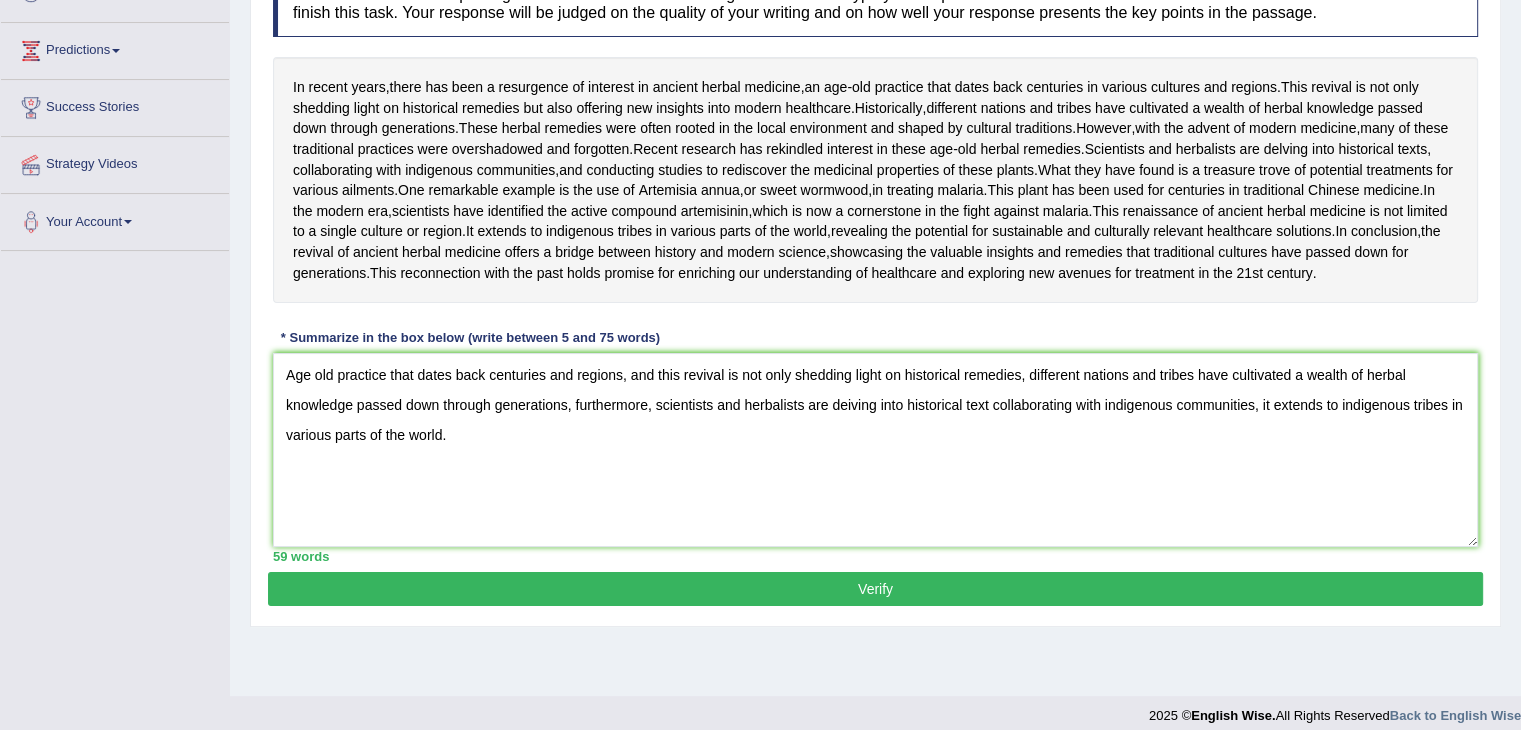 drag, startPoint x: 1245, startPoint y: 719, endPoint x: 1004, endPoint y: 665, distance: 246.97571 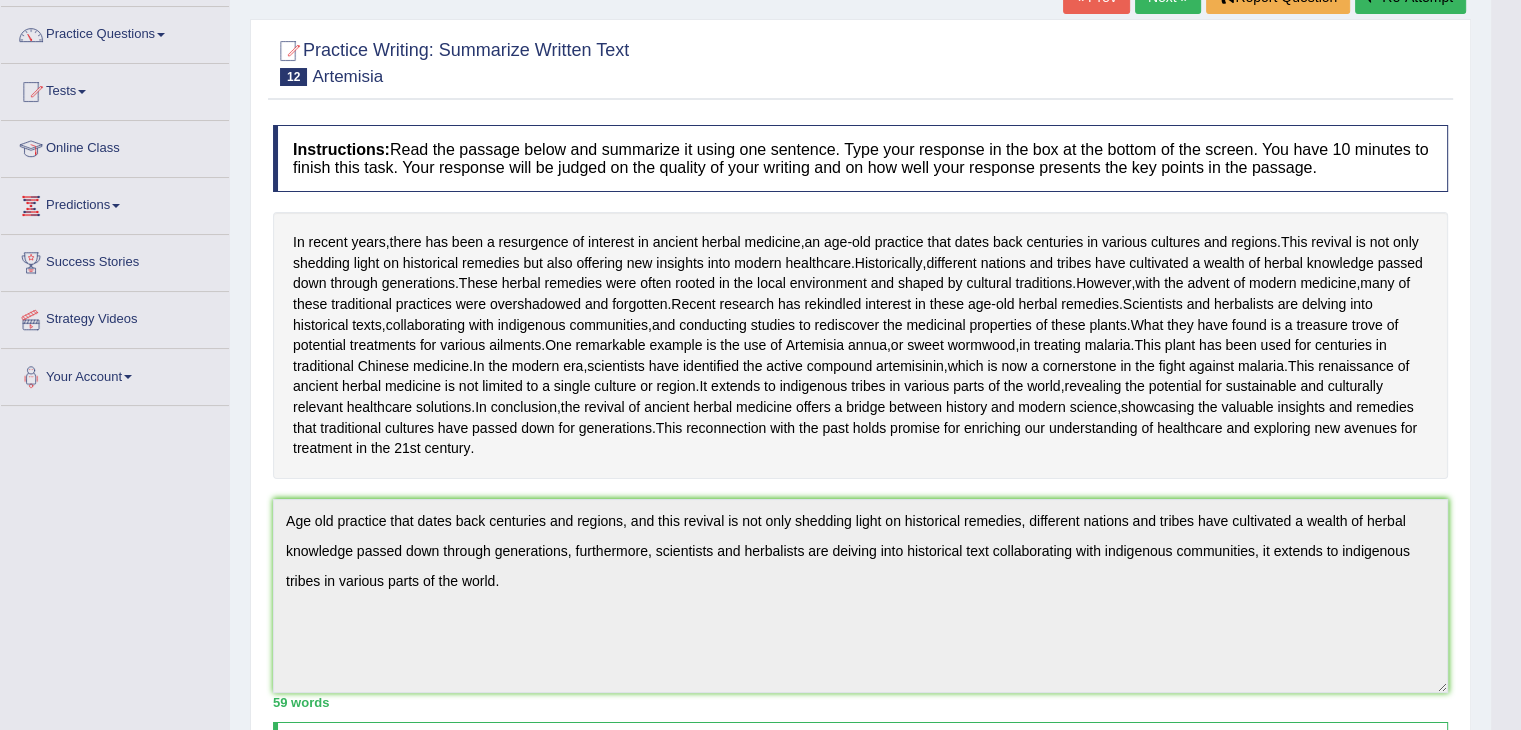 scroll, scrollTop: 104, scrollLeft: 0, axis: vertical 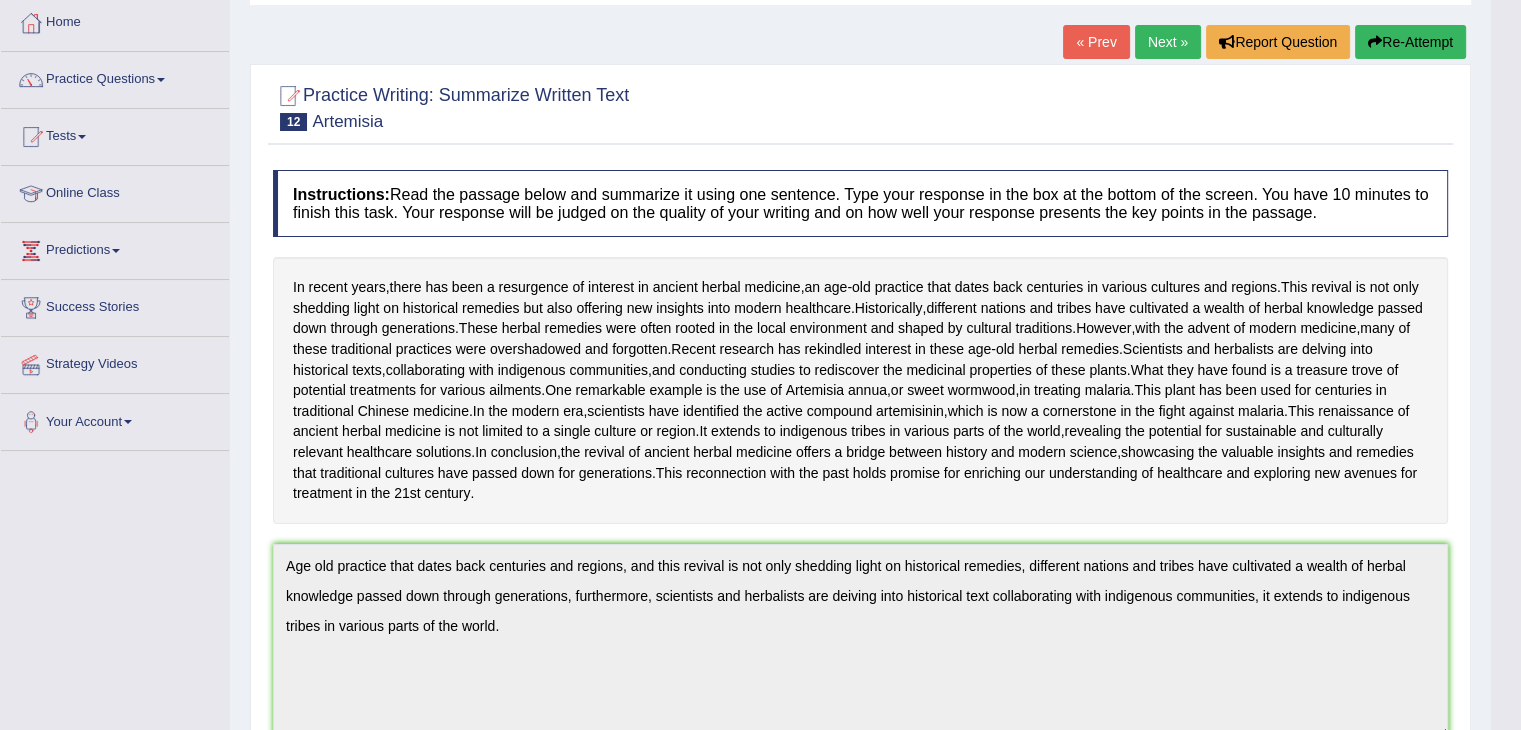 click at bounding box center [1375, 42] 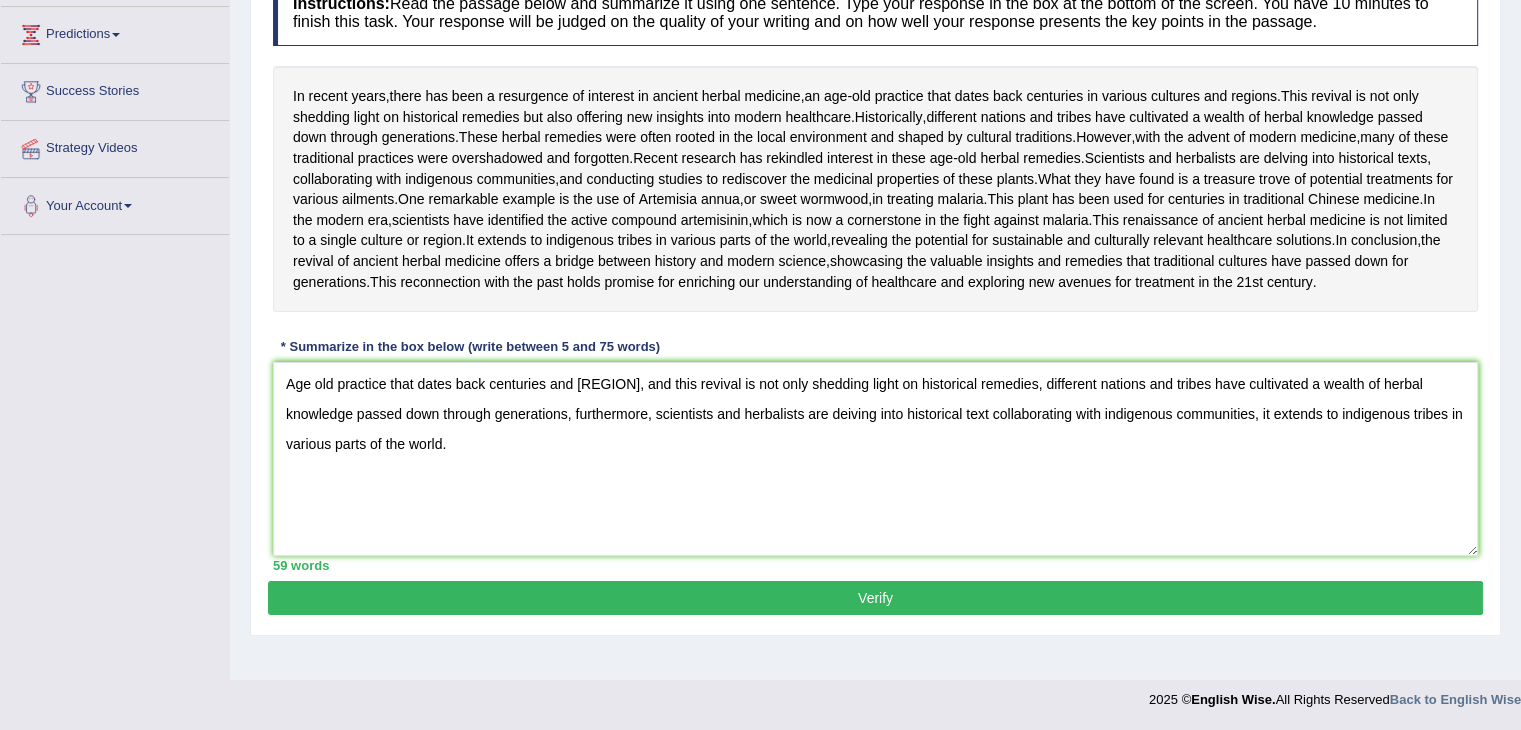 scroll, scrollTop: 432, scrollLeft: 0, axis: vertical 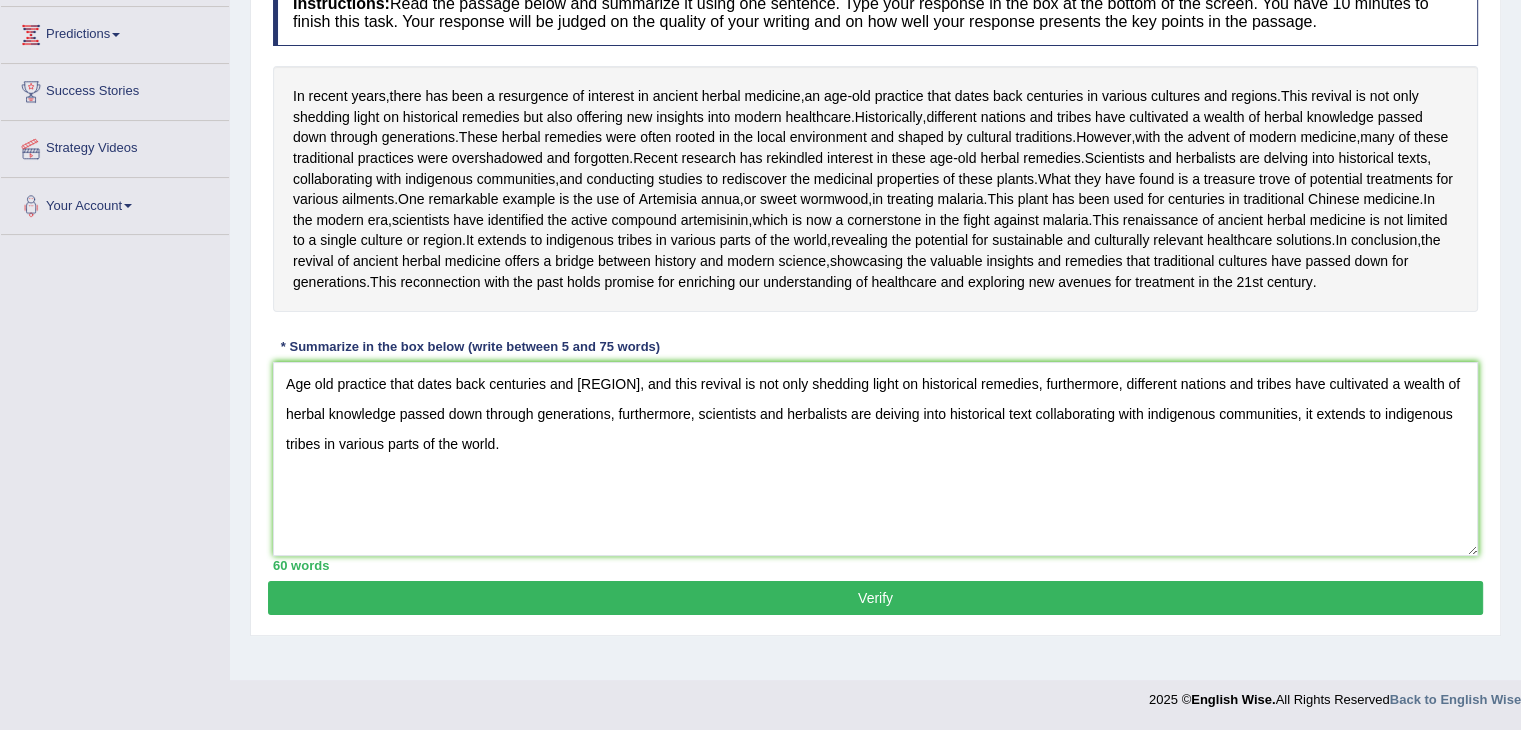 click on "Age old practice that dates back centuries and regions, and this revival is not only shedding light on historical remedies, furthermore, different nations and tribes have cultivated a wealth of herbal knowledge passed down through generations, furthermore, scientists and herbalists are deiving into historical text collaborating with indigenous communities, it extends to indigenous tribes in various parts of the world." at bounding box center [875, 459] 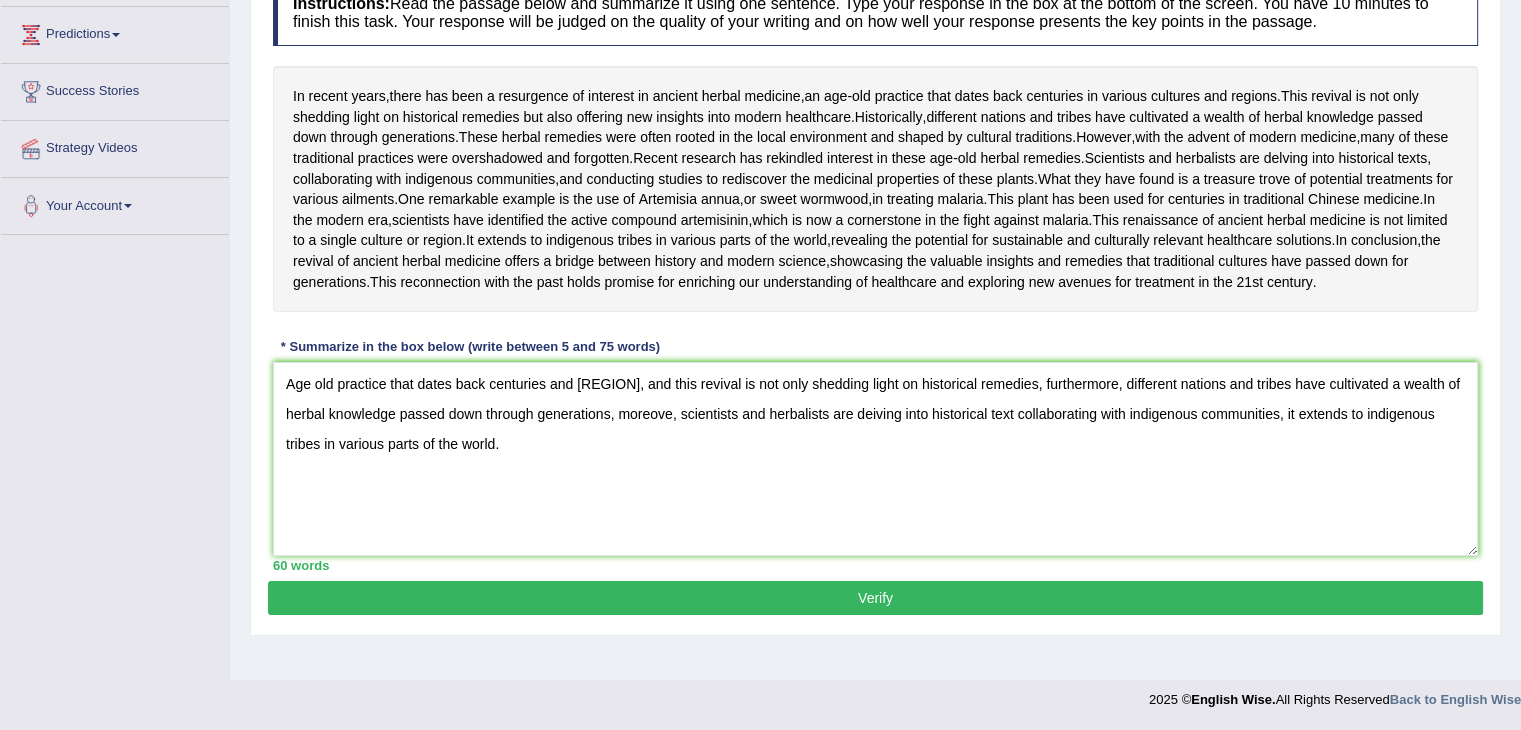 type on "Age old practice that dates back centuries and regions, and this revival is not only shedding light on historical remedies, furthermore, different nations and tribes have cultivated a wealth of herbal knowledge passed down through generations, moreover, scientists and herbalists are deiving into historical text collaborating with indigenous communities, it extends to indigenous tribes in various parts of the world." 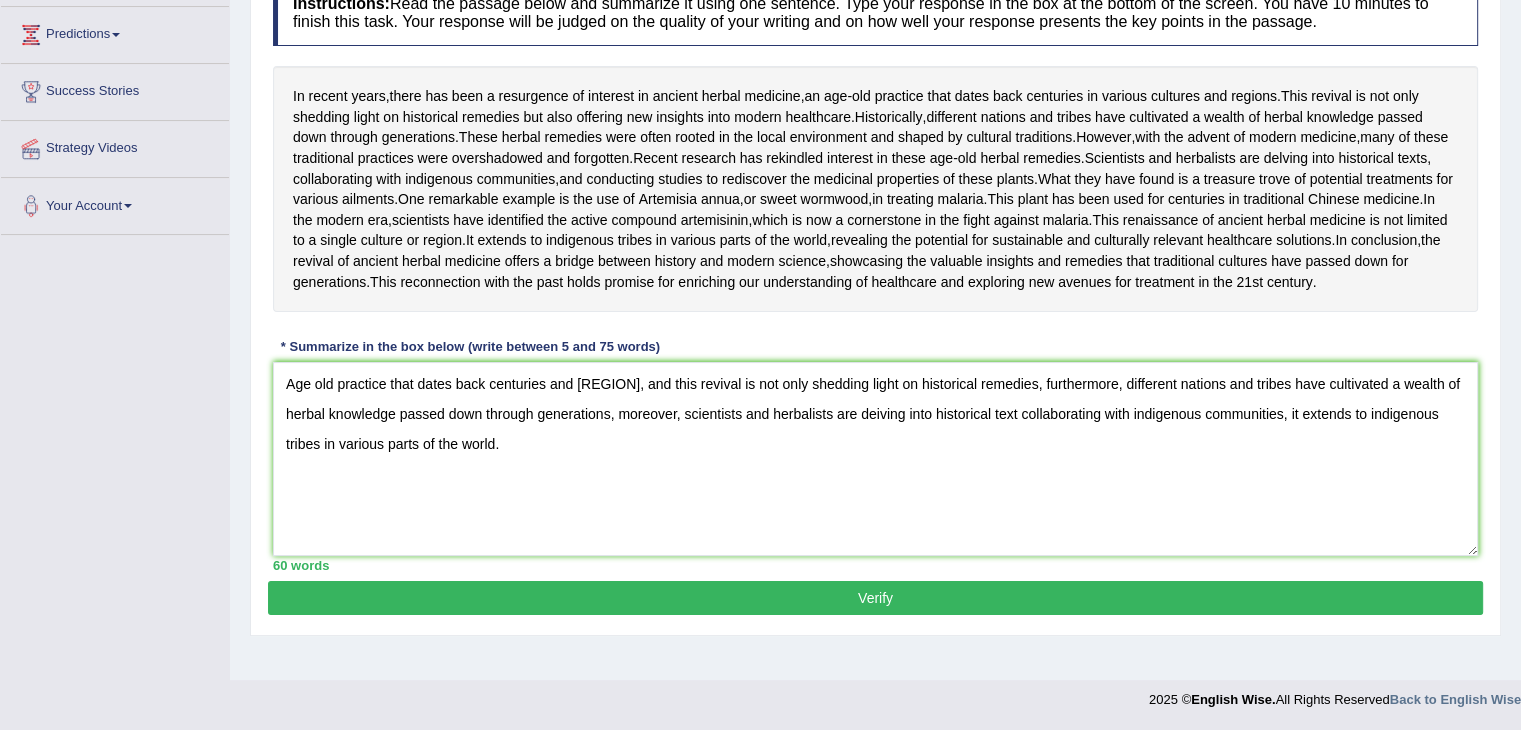 scroll, scrollTop: 332, scrollLeft: 0, axis: vertical 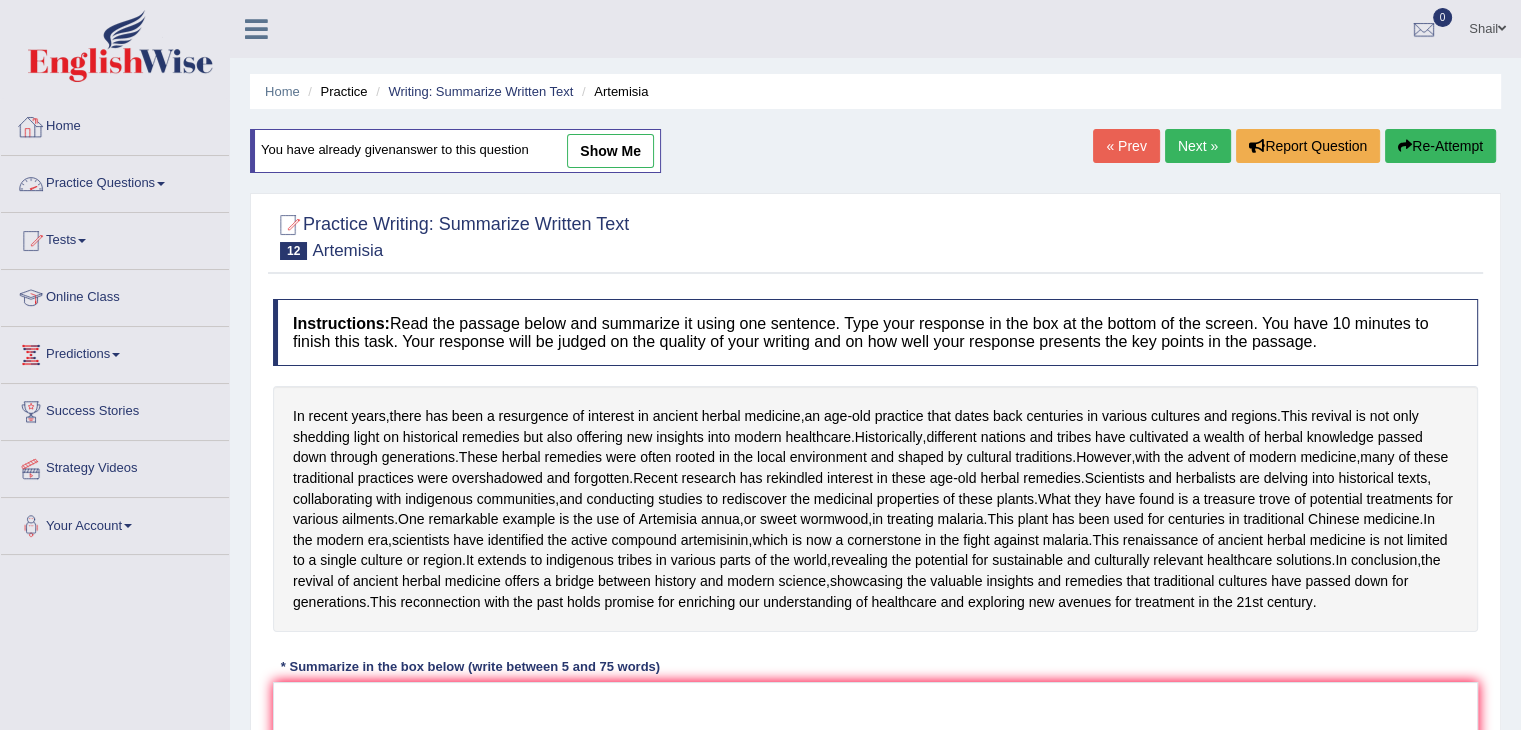 click on "Home" at bounding box center [115, 124] 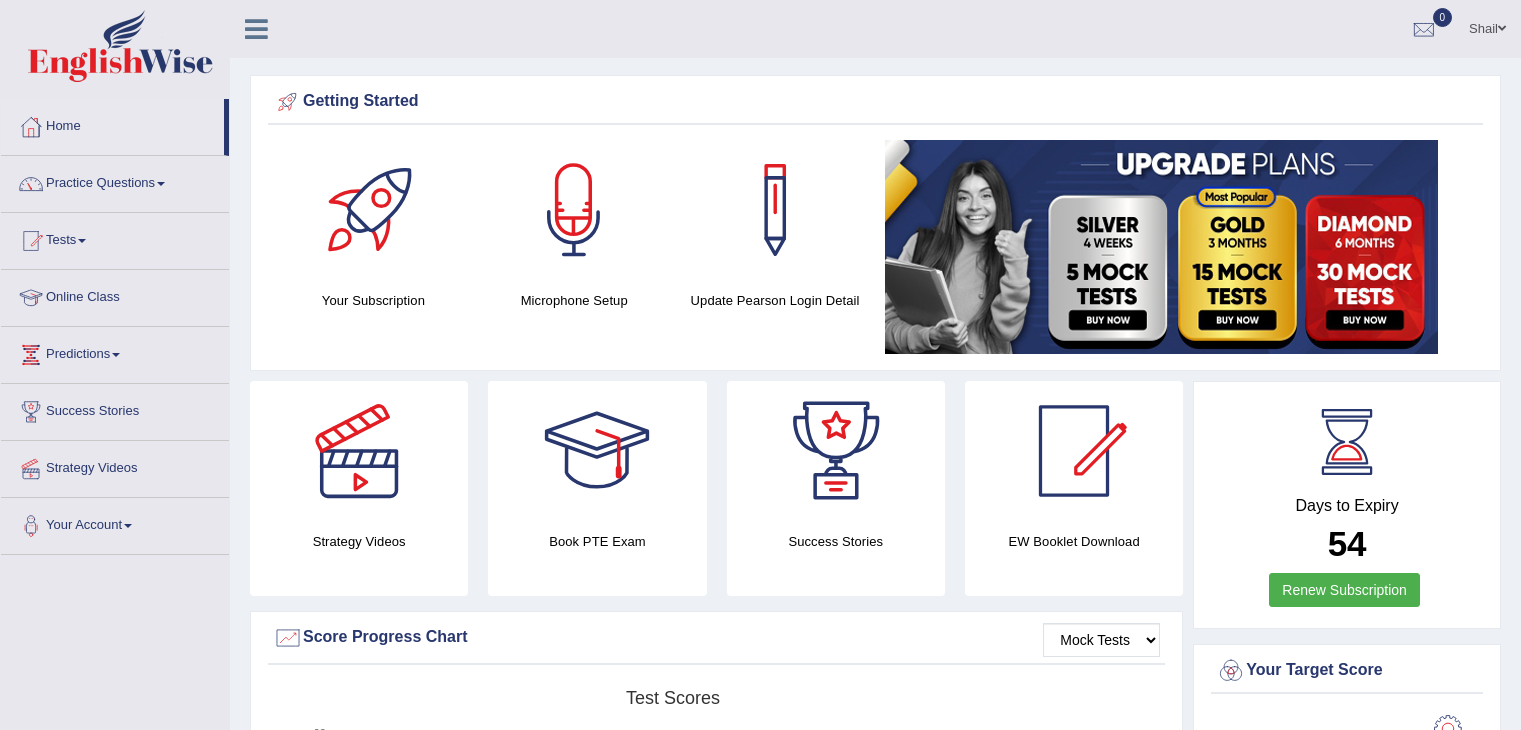 scroll, scrollTop: 0, scrollLeft: 0, axis: both 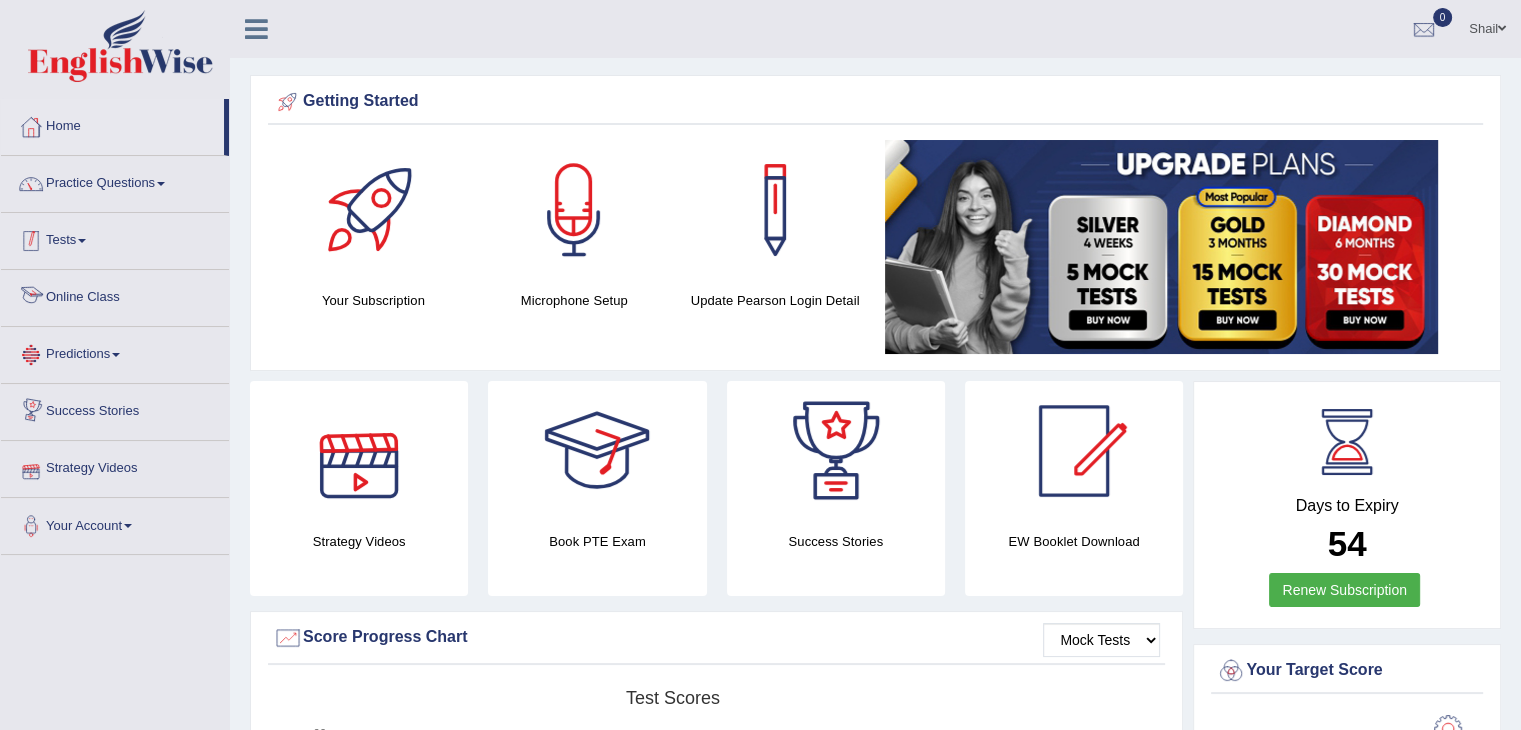 click on "Practice Questions" at bounding box center [115, 181] 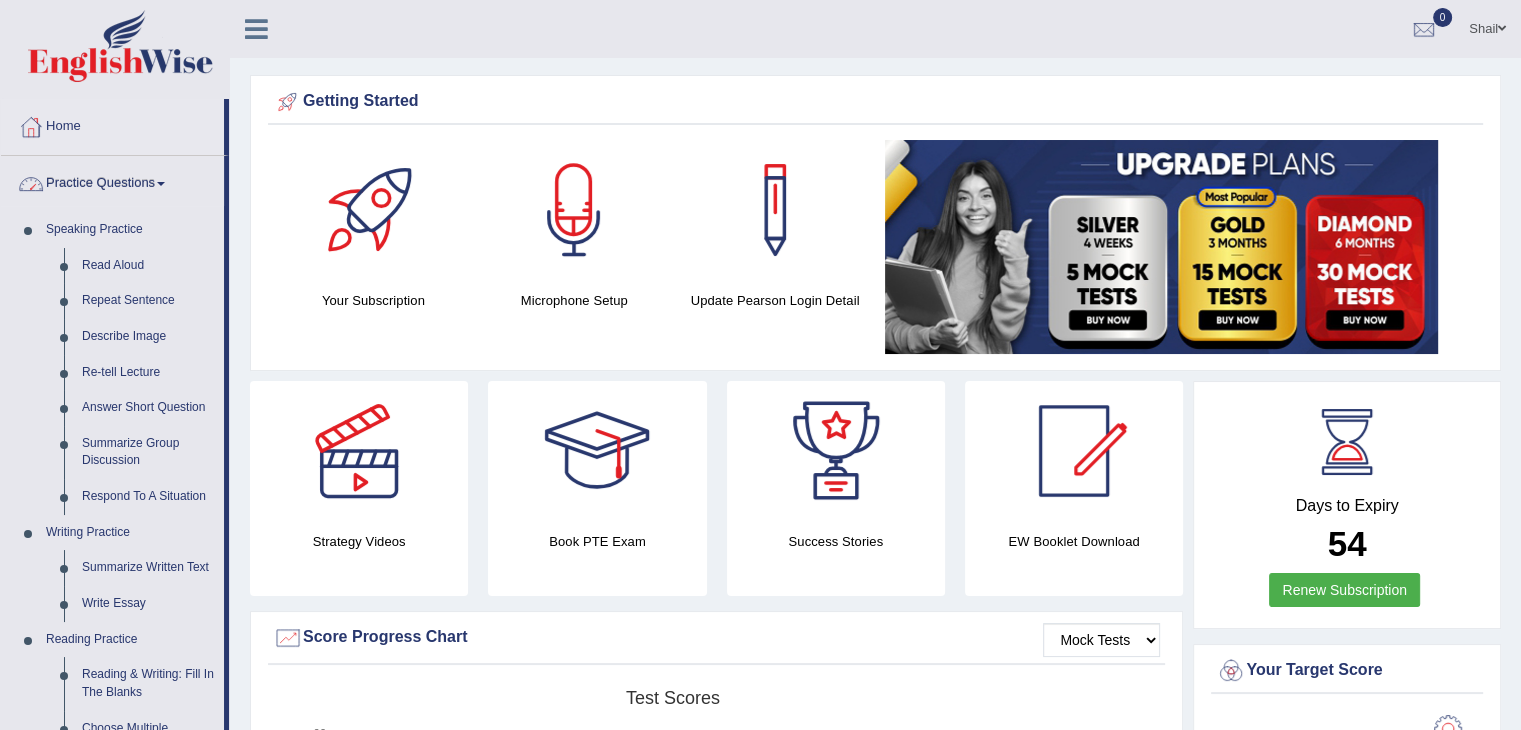 click on "Practice Questions" at bounding box center [112, 181] 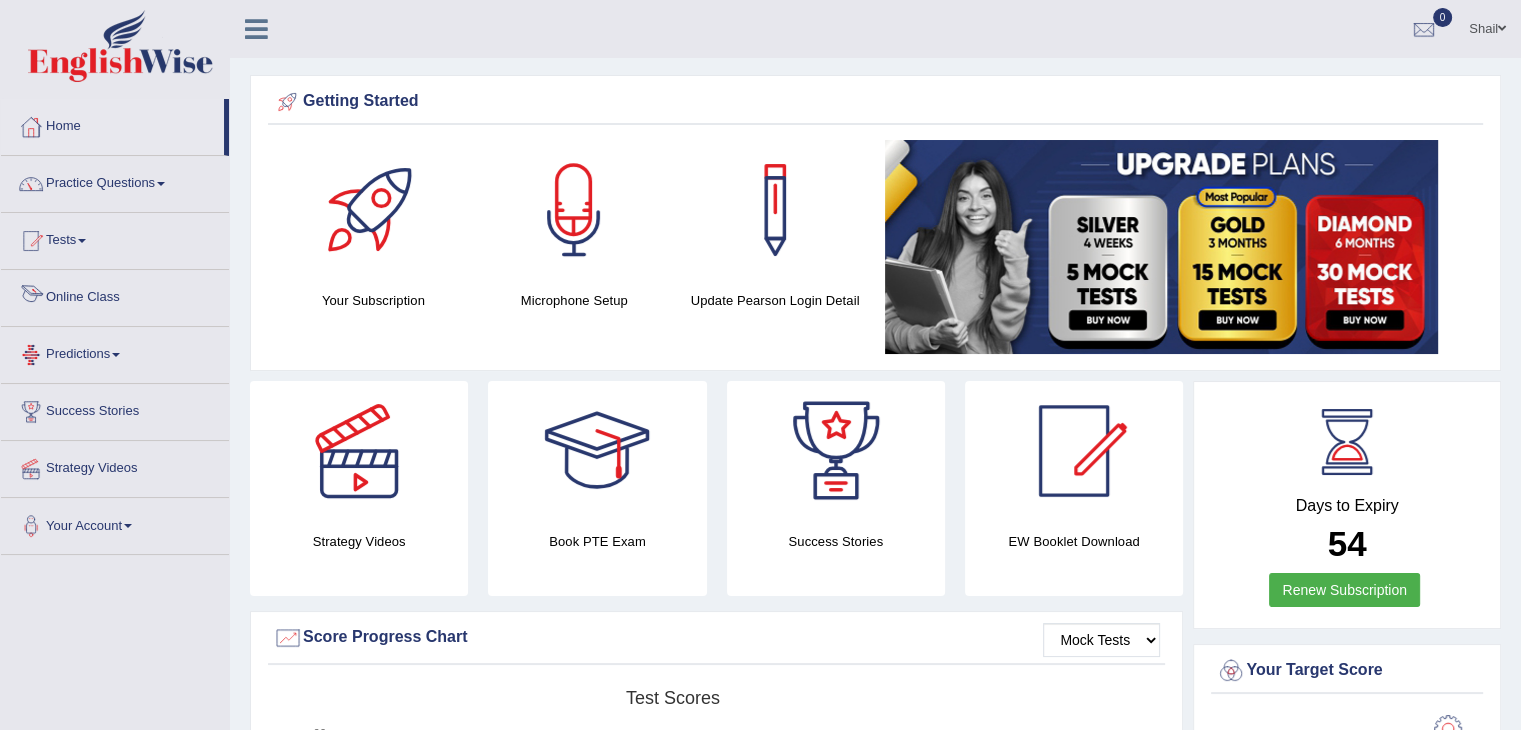 click on "Online Class" at bounding box center [115, 295] 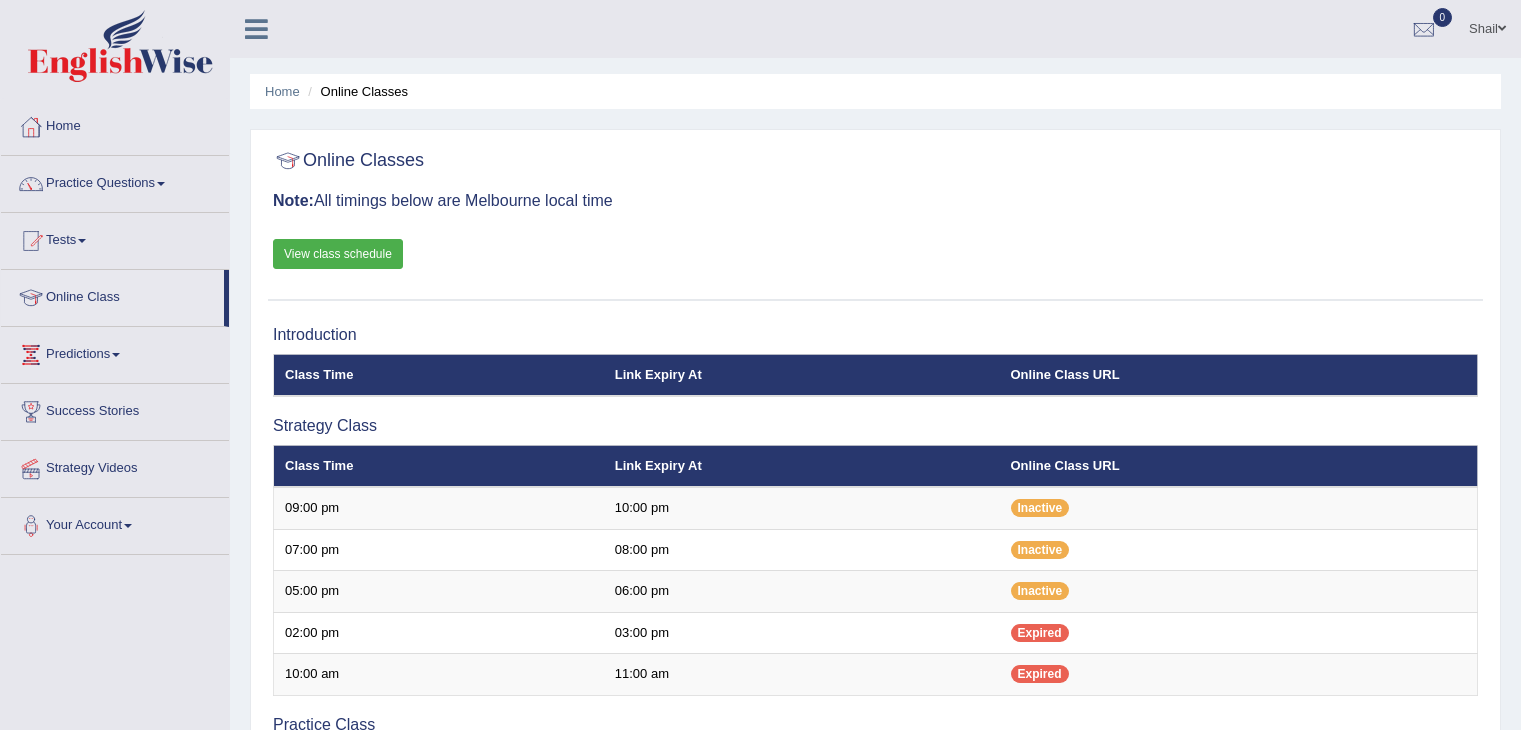 scroll, scrollTop: 0, scrollLeft: 0, axis: both 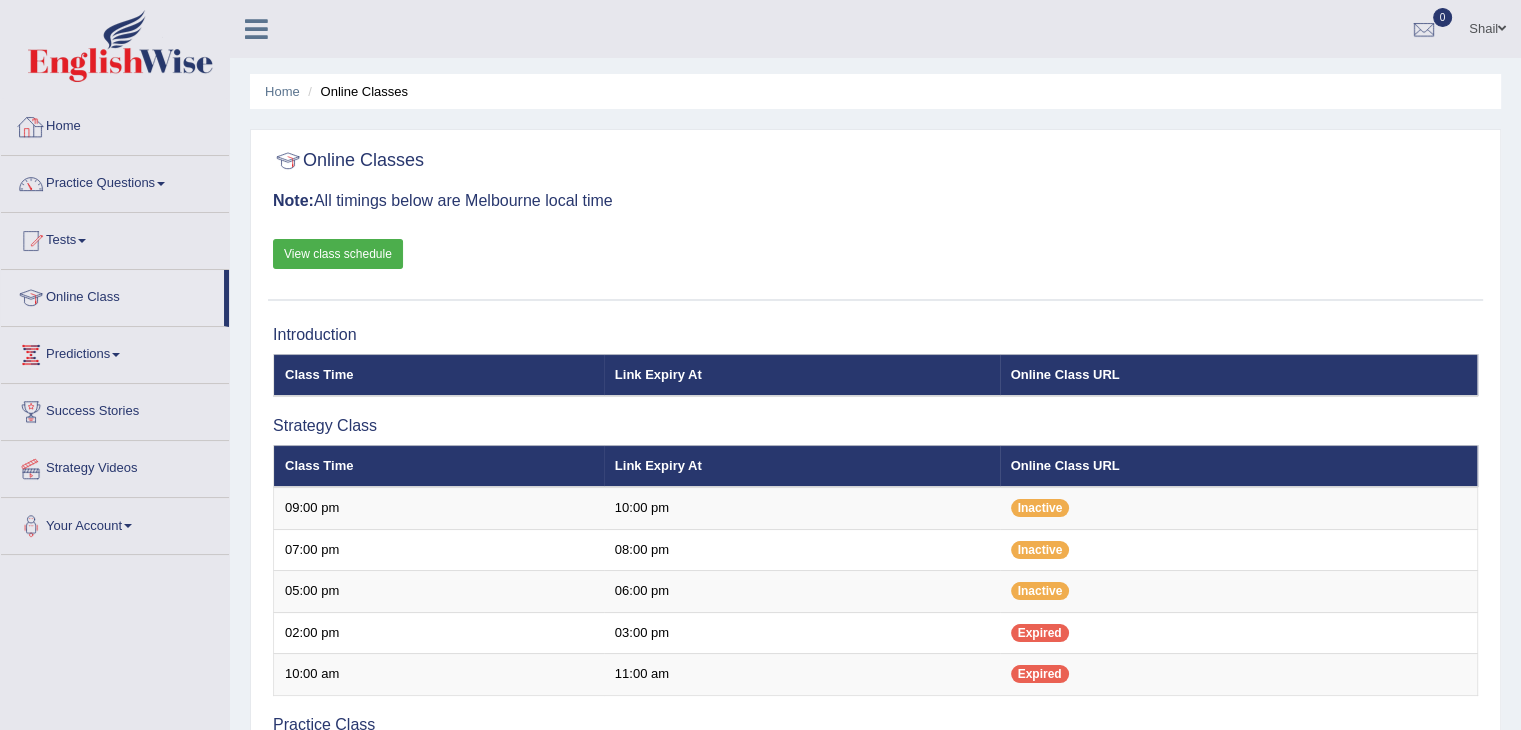 click on "Home" at bounding box center [115, 124] 